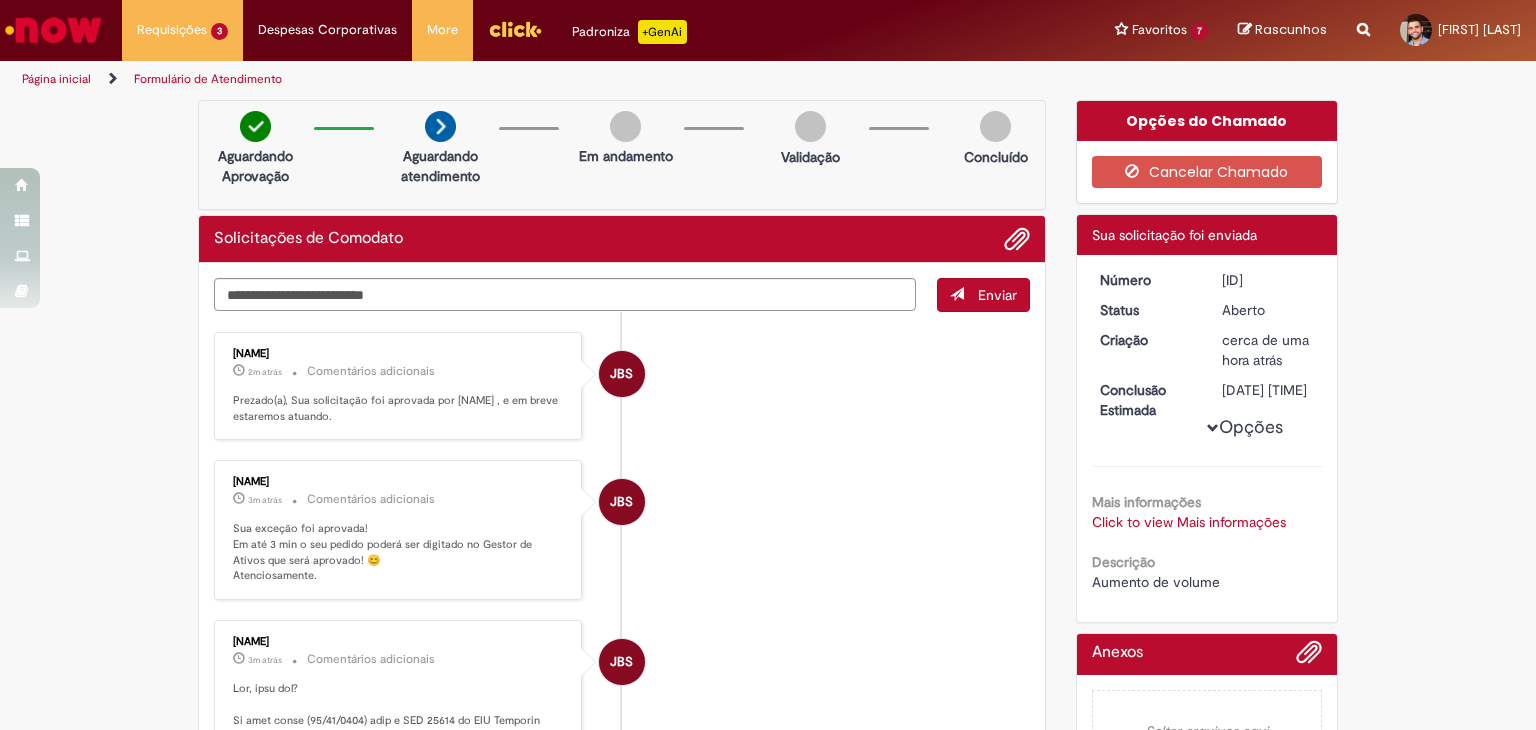 scroll, scrollTop: 0, scrollLeft: 0, axis: both 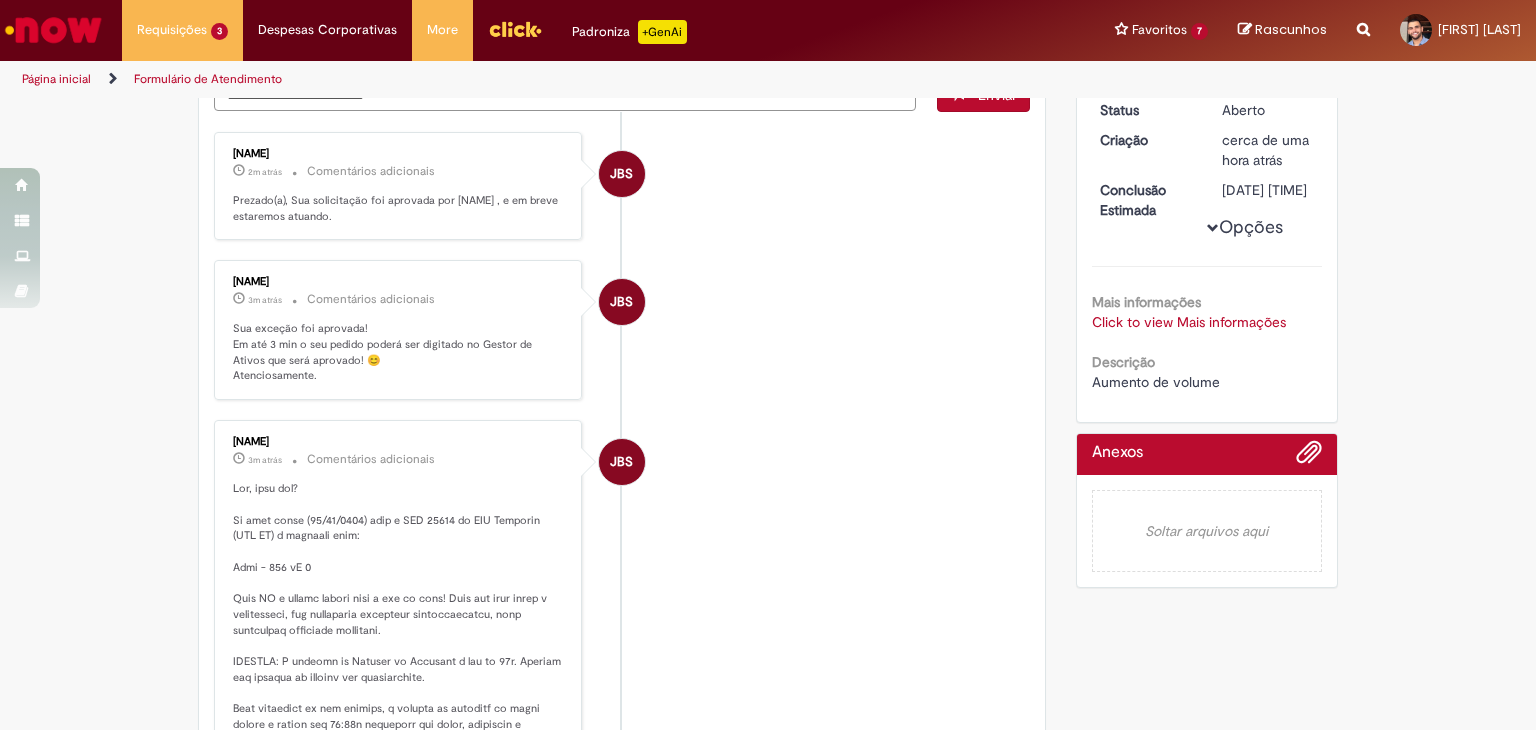 click on "Opções
Mais informações
Click to view Mais informações   Click to view Mais informações
Descrição
Aumento de volume" at bounding box center (1207, 231) 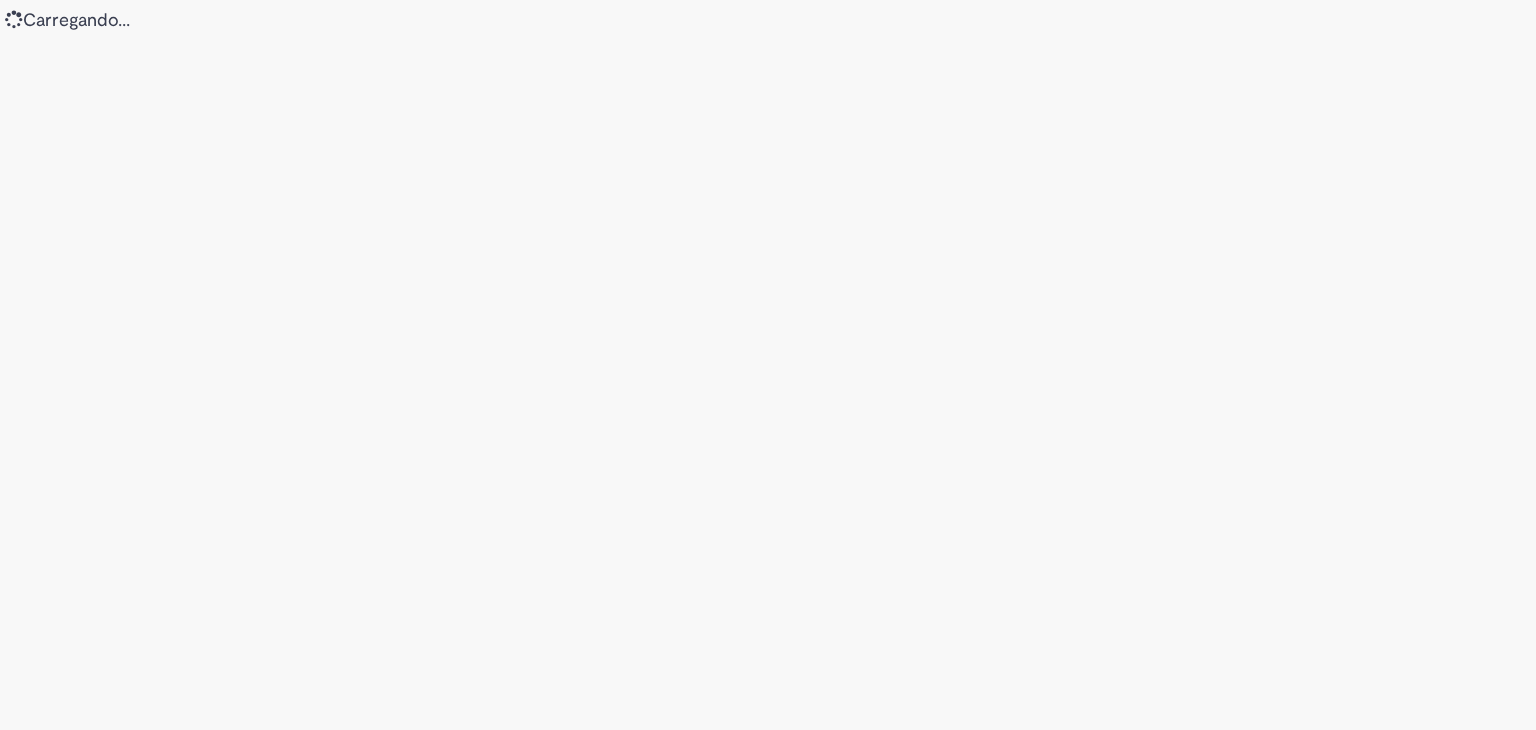 scroll, scrollTop: 0, scrollLeft: 0, axis: both 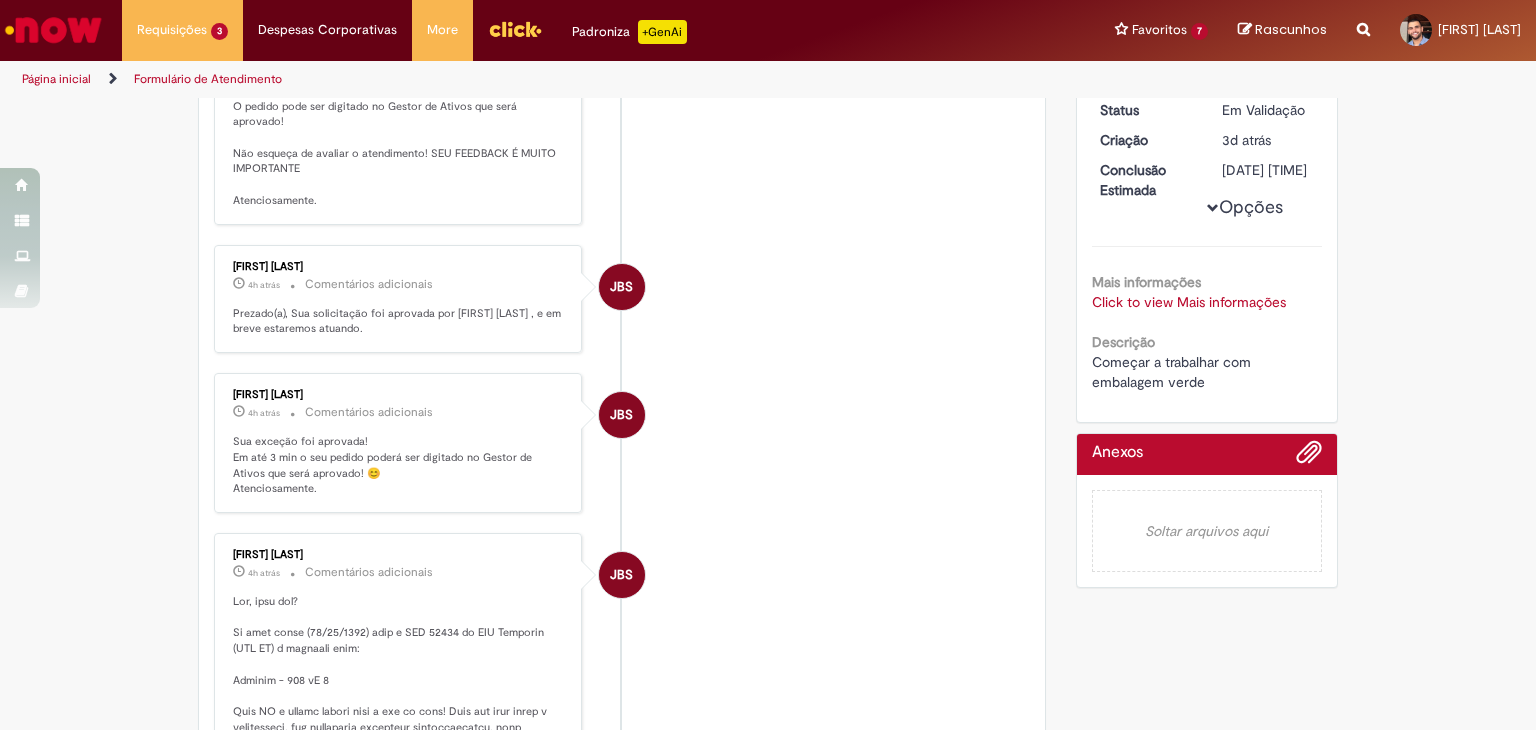 click on "Click to view Mais informações" at bounding box center [1189, 302] 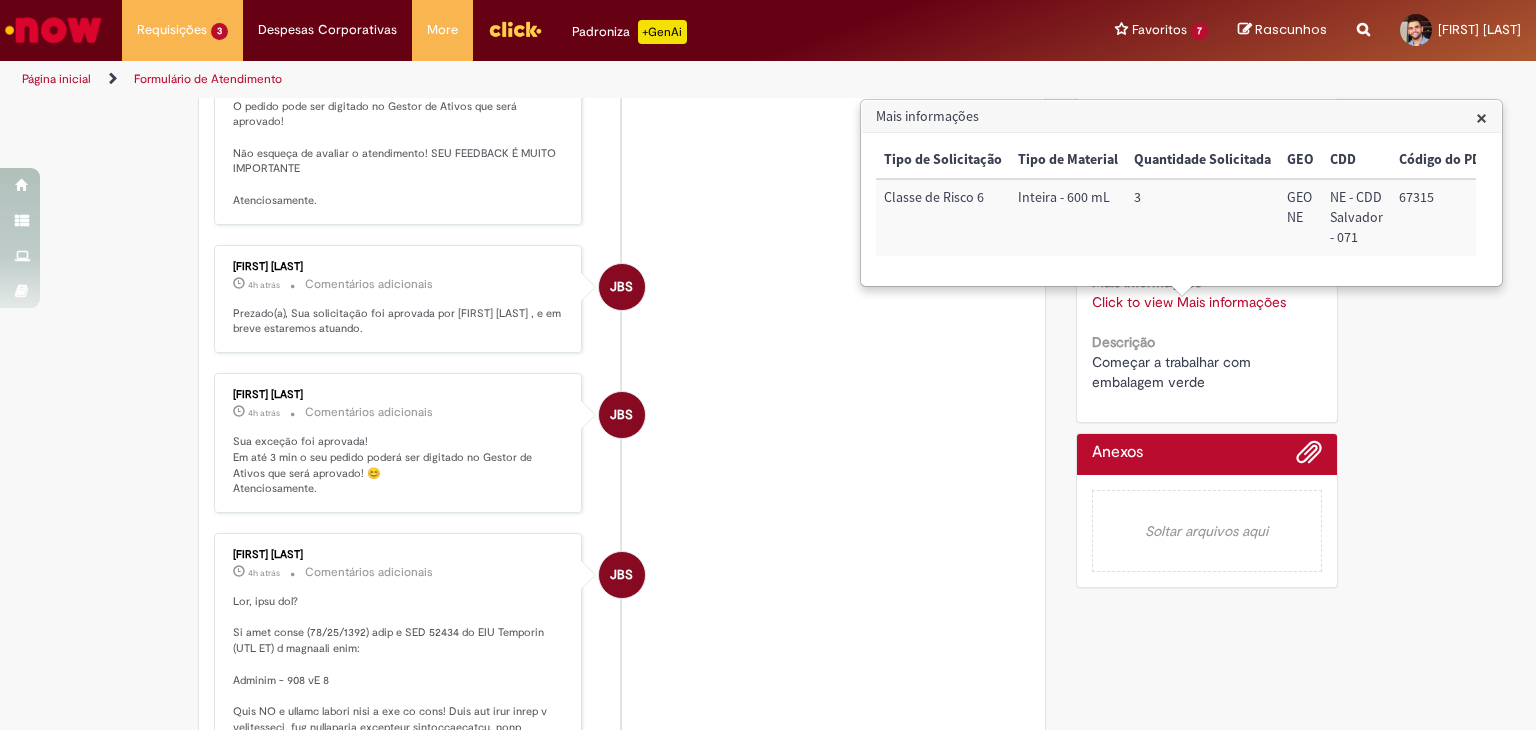 click on "×" at bounding box center [1481, 117] 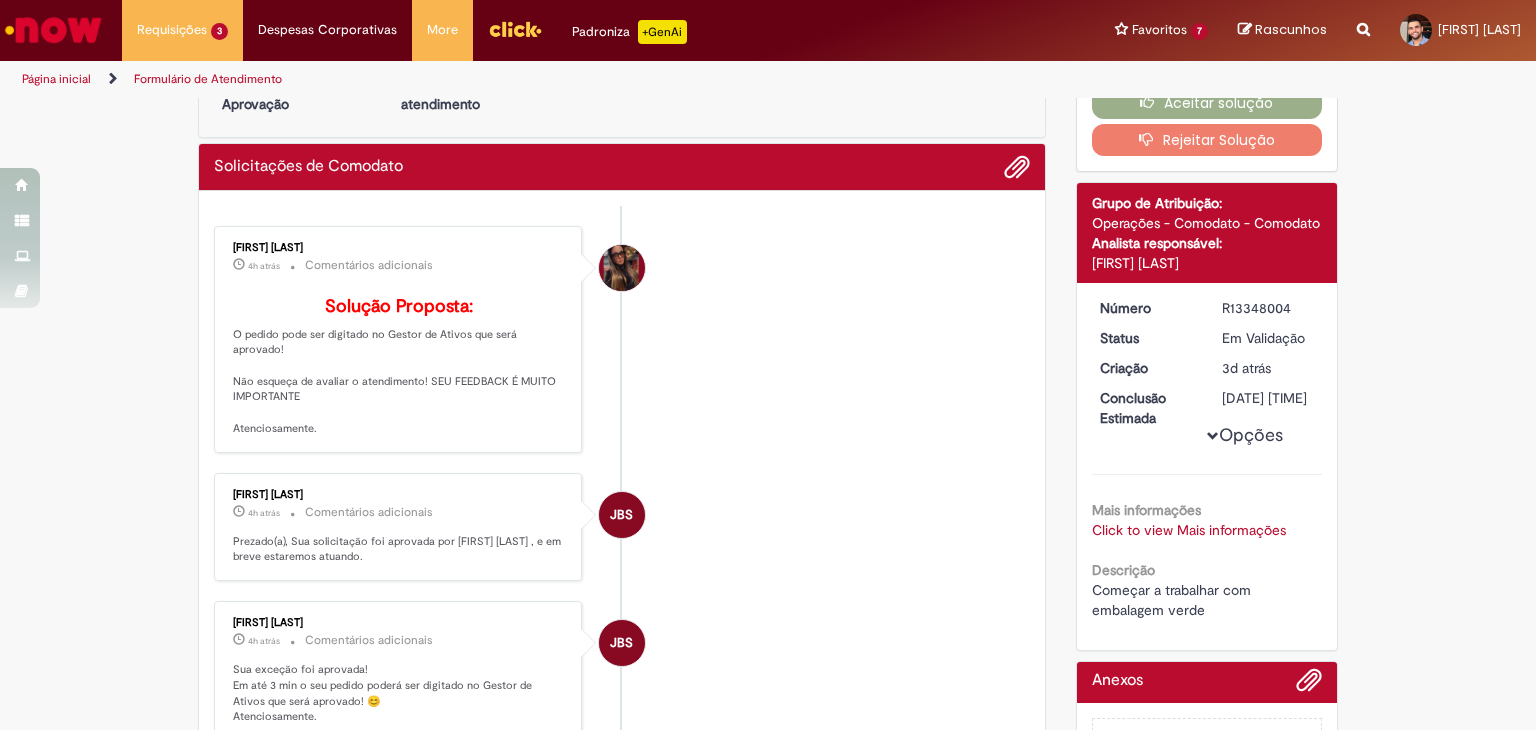 scroll, scrollTop: 0, scrollLeft: 0, axis: both 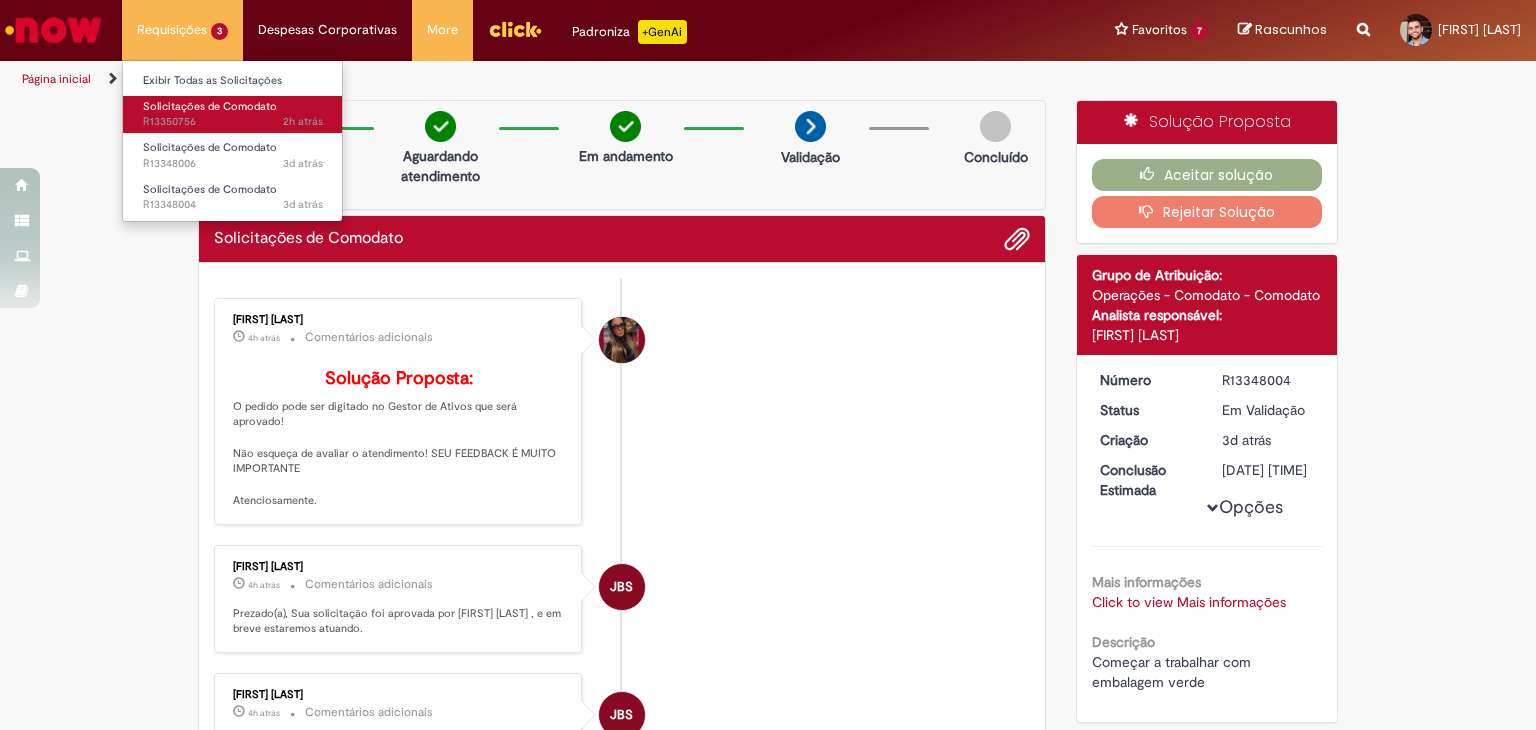 click on "2h atrás 2 horas atrás  R13350756" at bounding box center (233, 122) 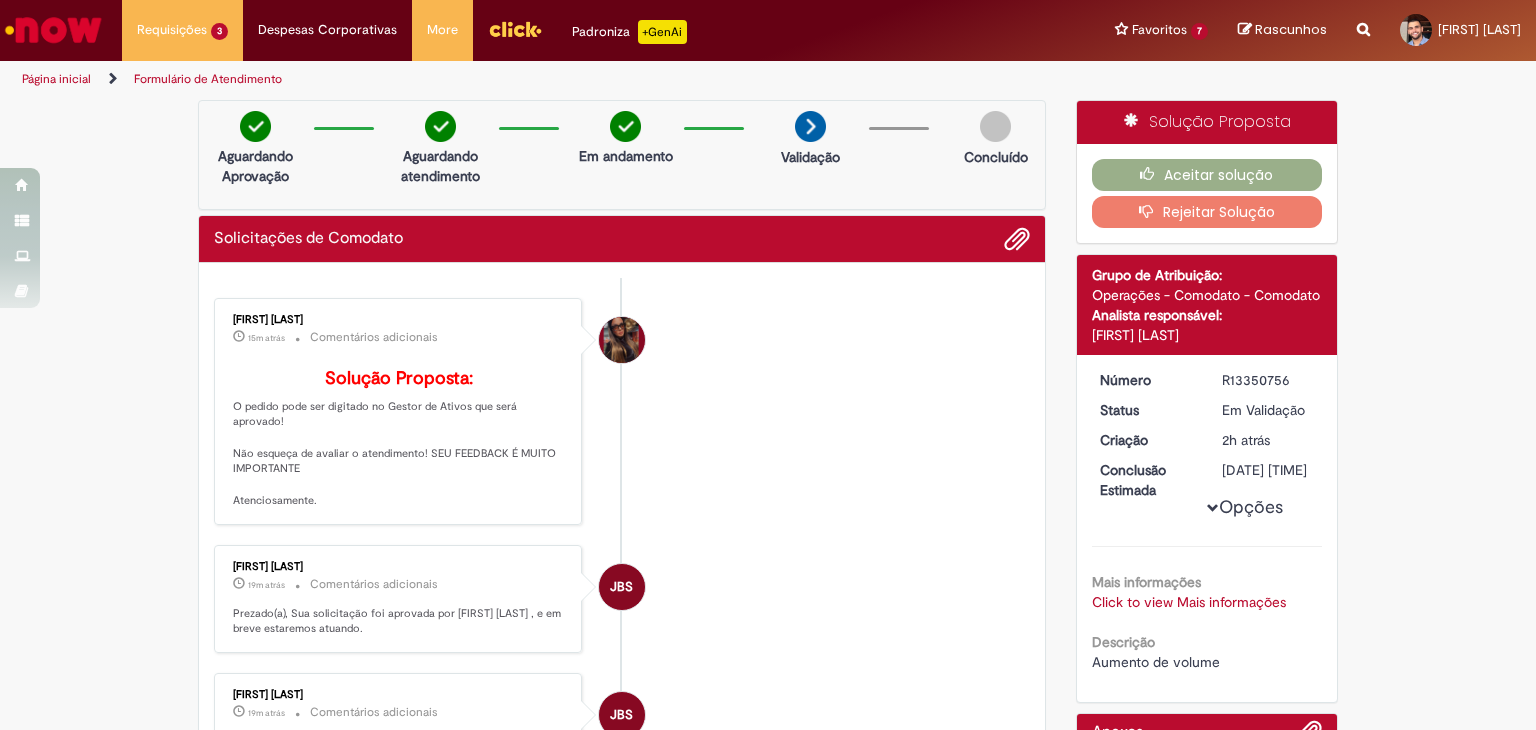click on "Rejeitar Solução" at bounding box center (1207, 212) 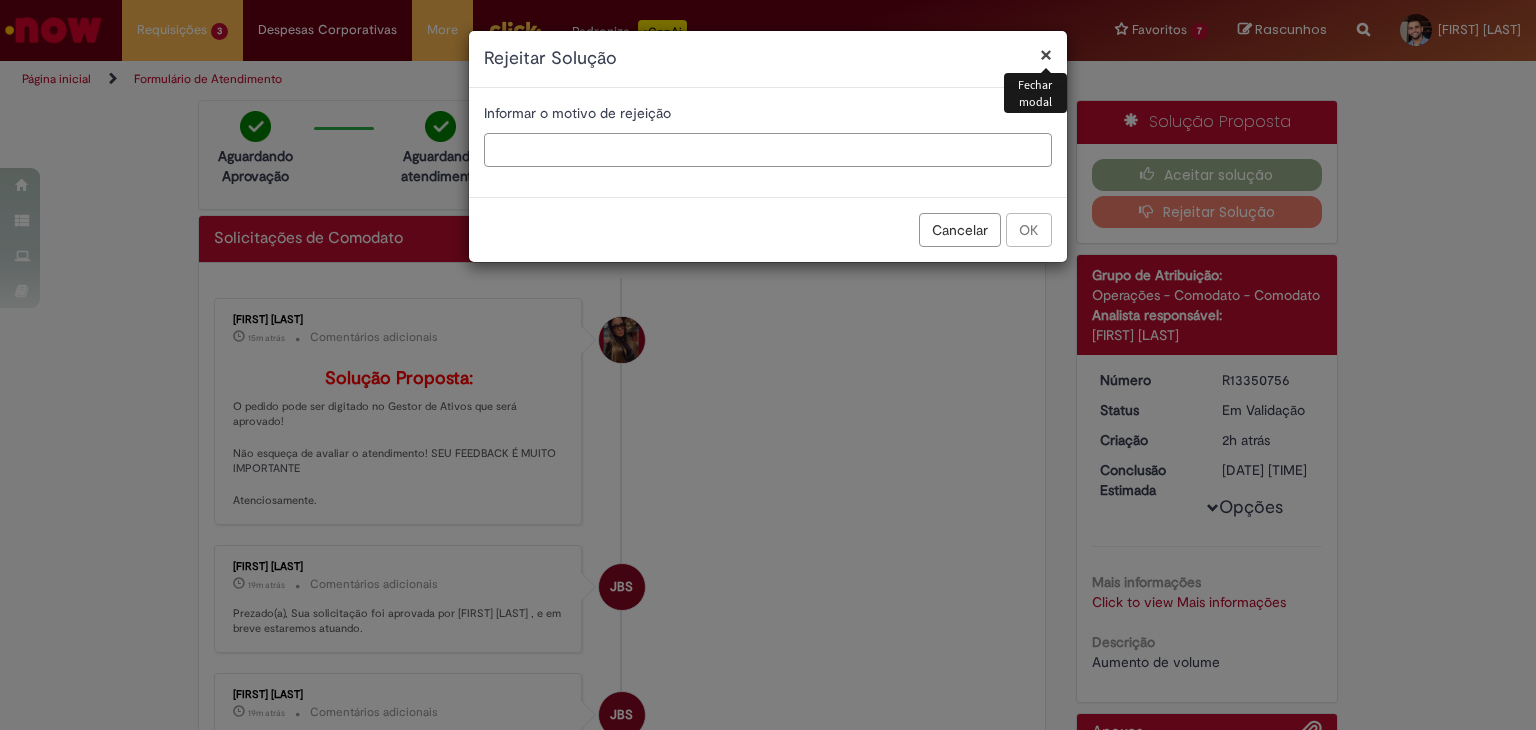 click at bounding box center (768, 150) 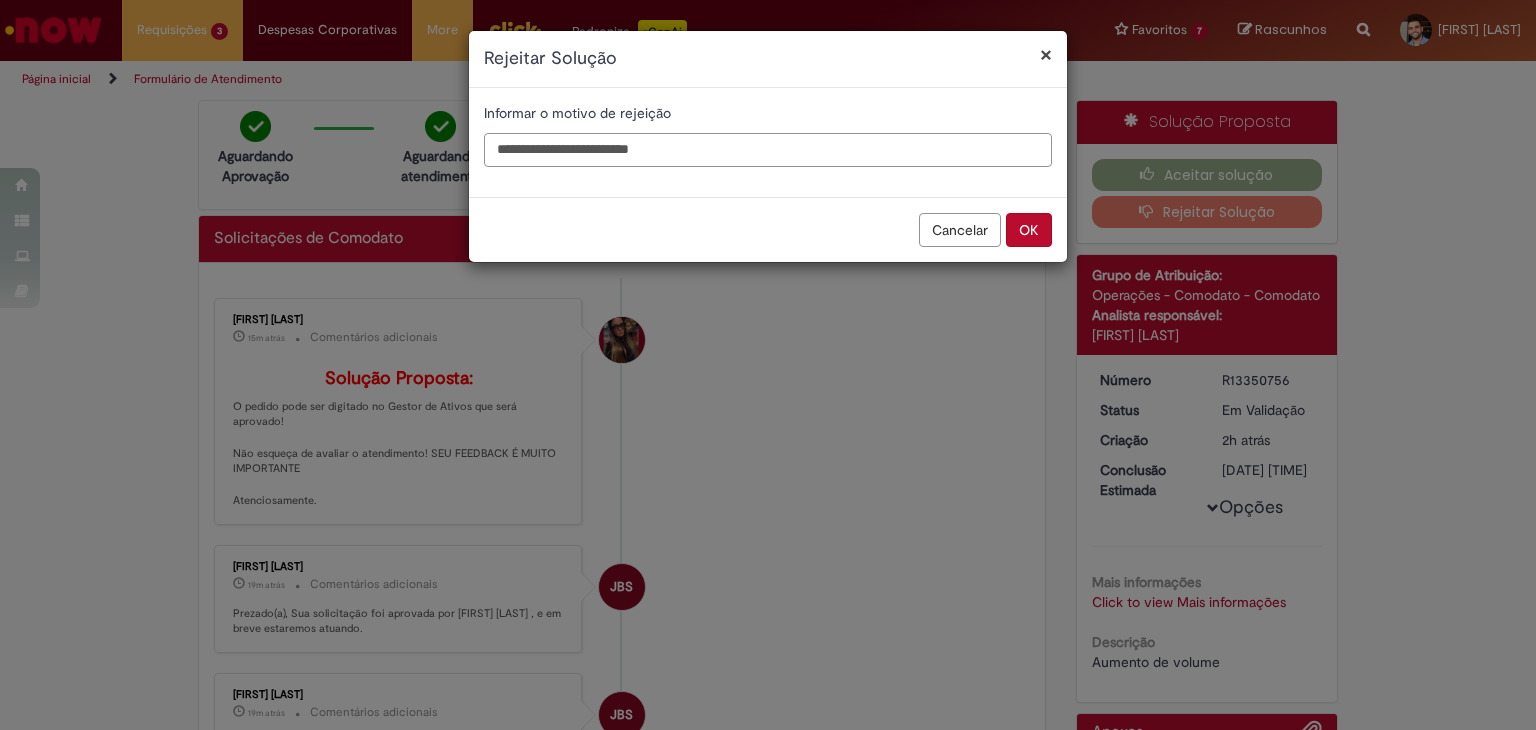 type on "**********" 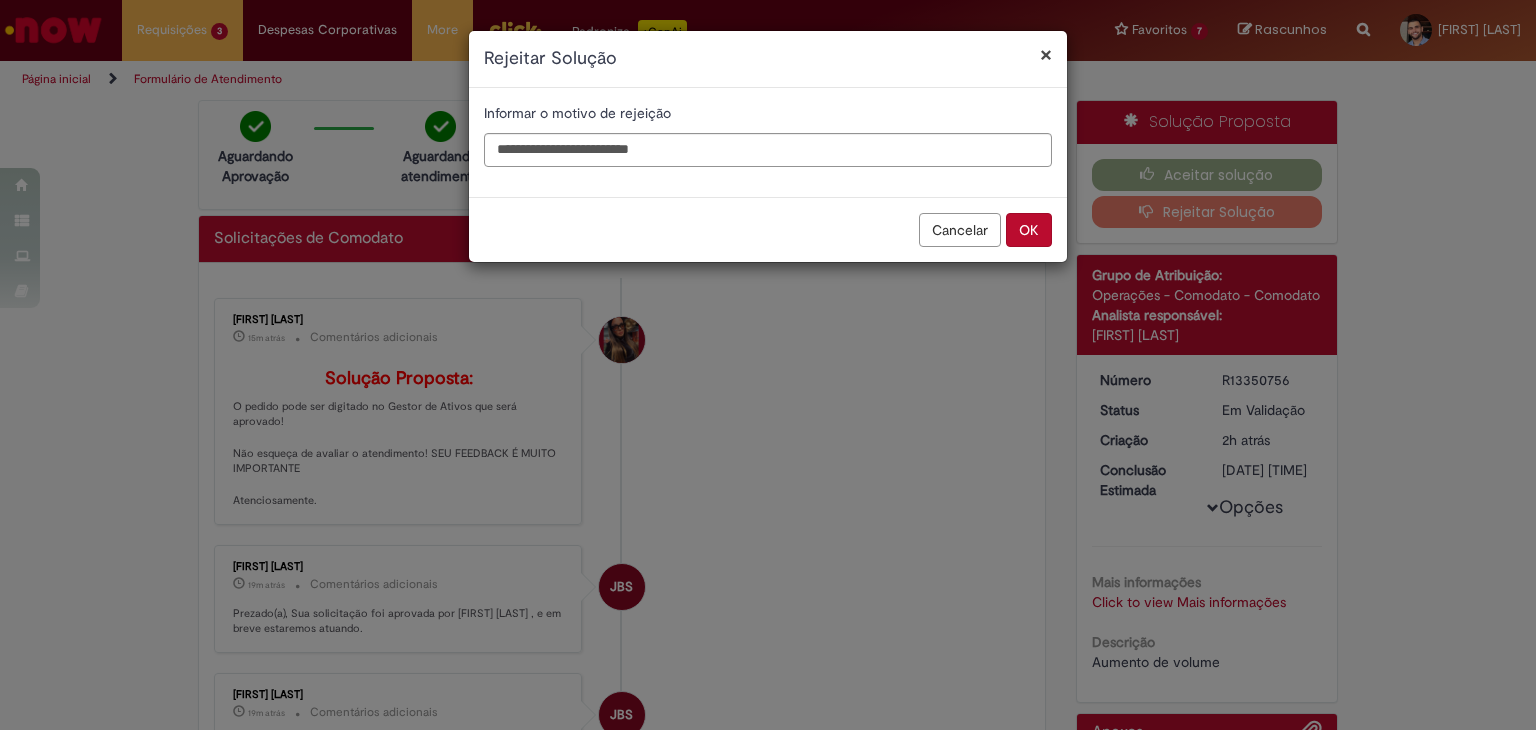 type 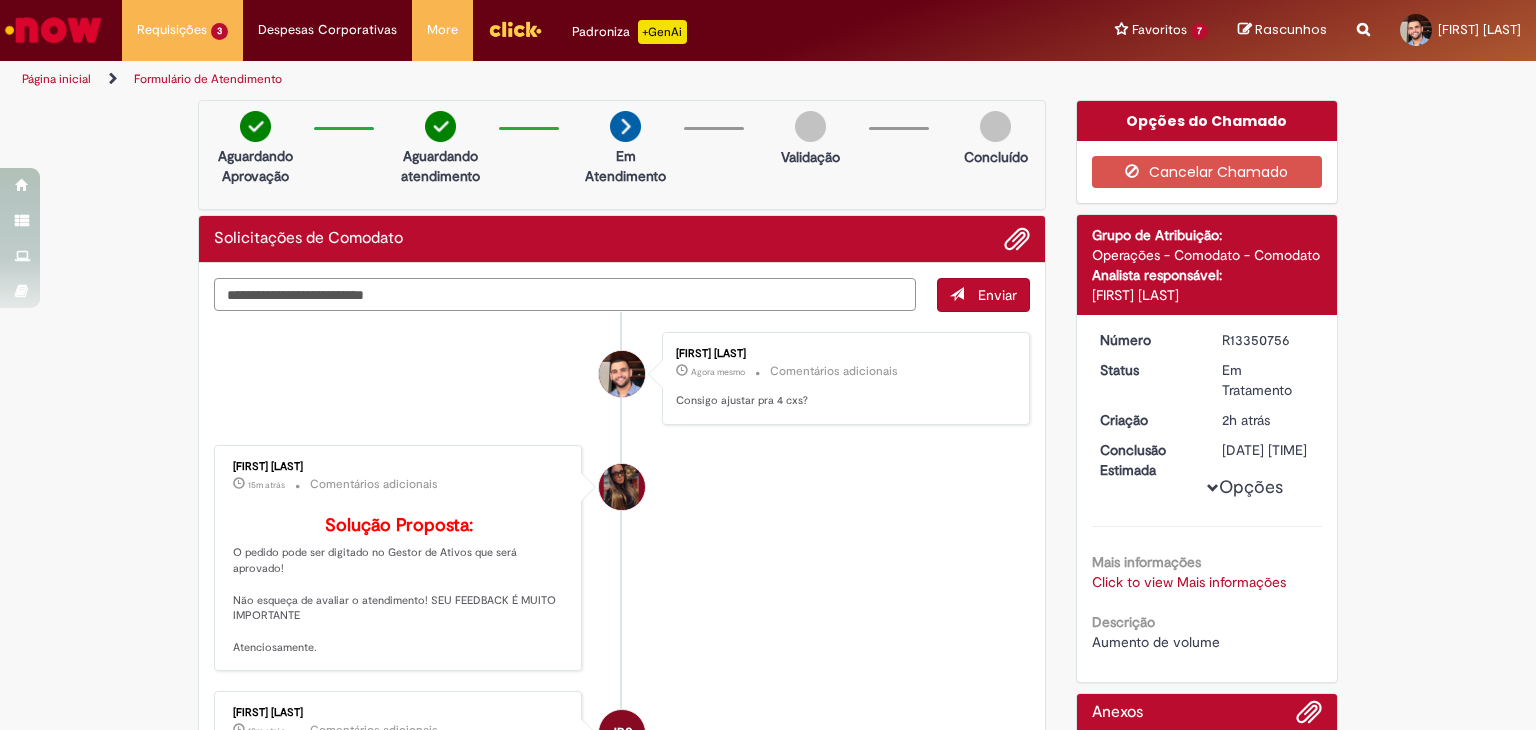 click at bounding box center [565, 295] 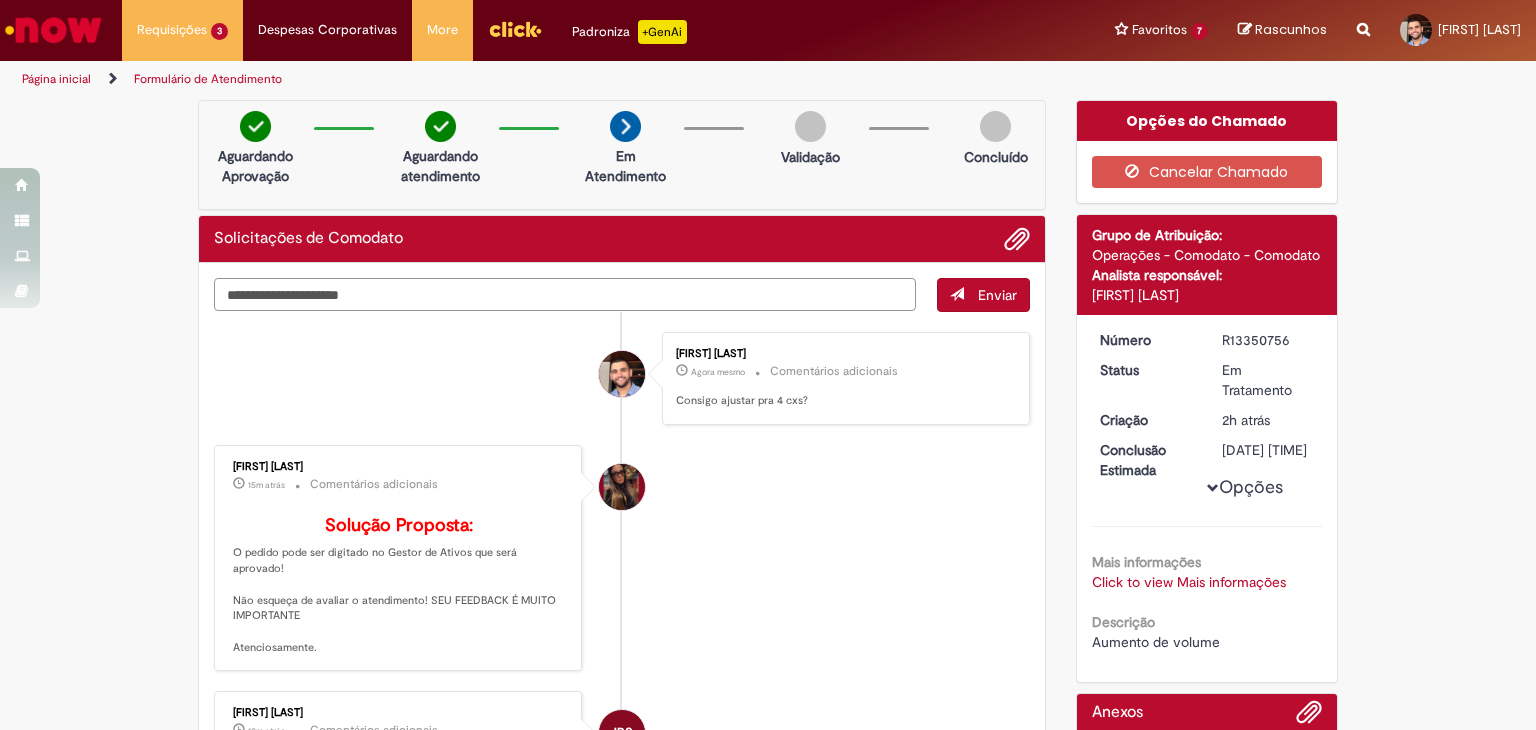type on "**********" 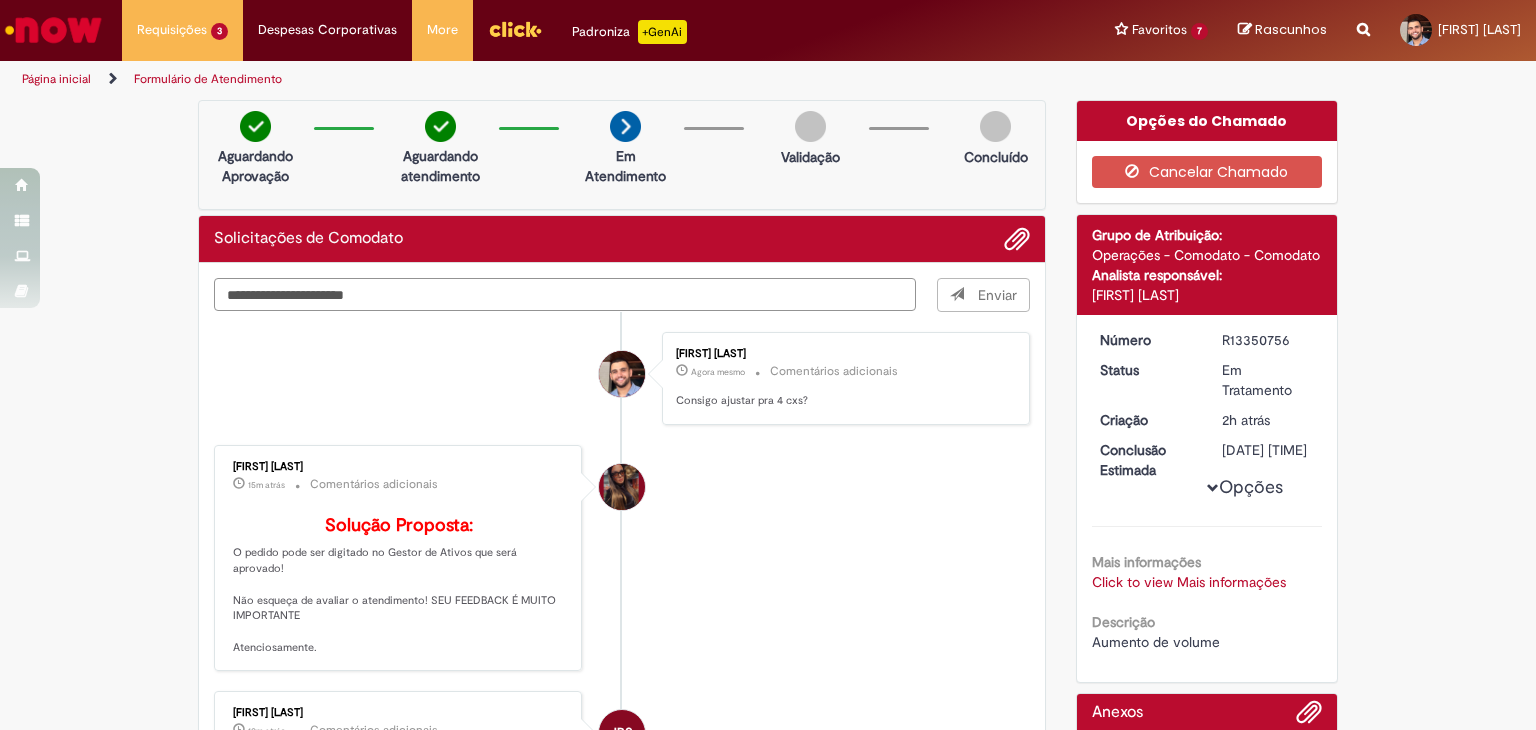 type 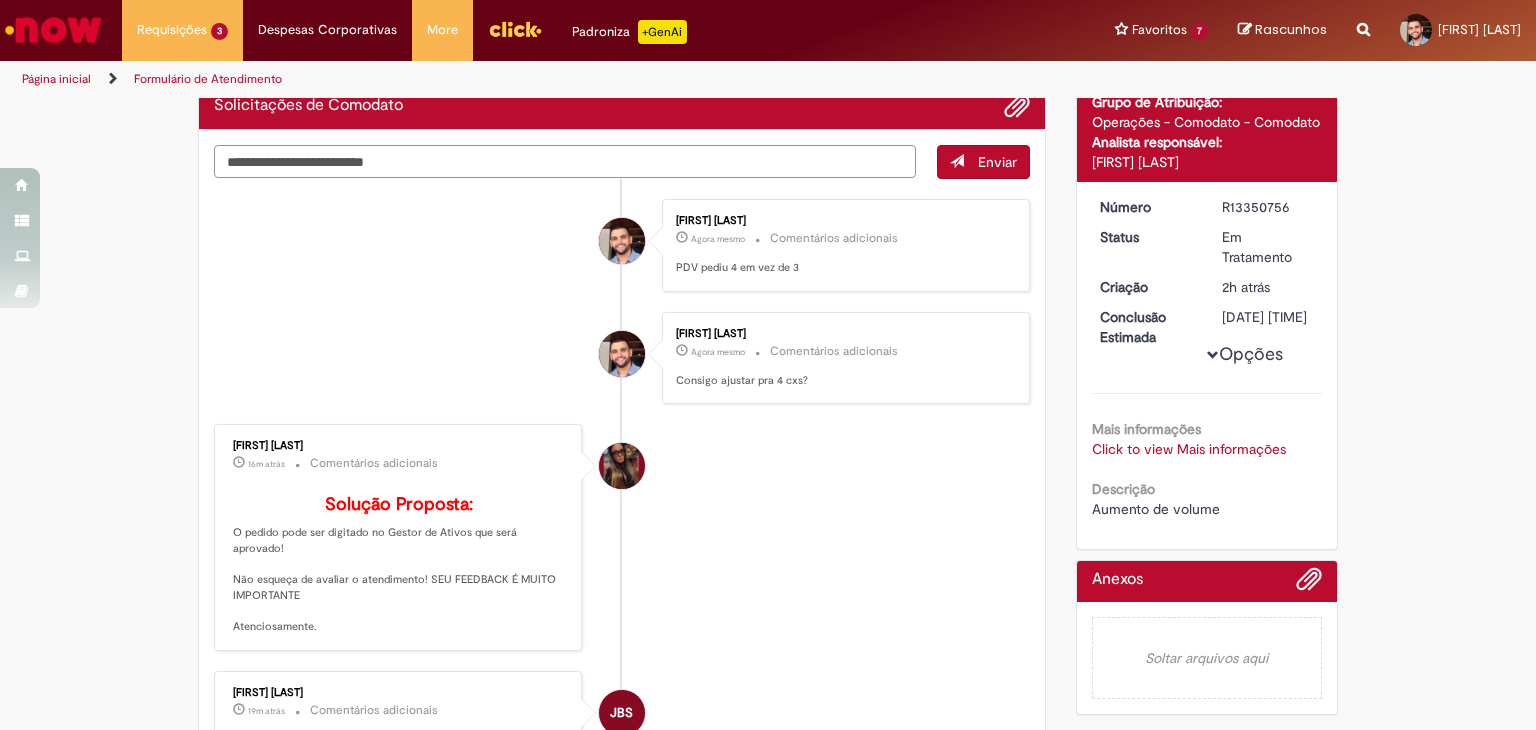 scroll, scrollTop: 300, scrollLeft: 0, axis: vertical 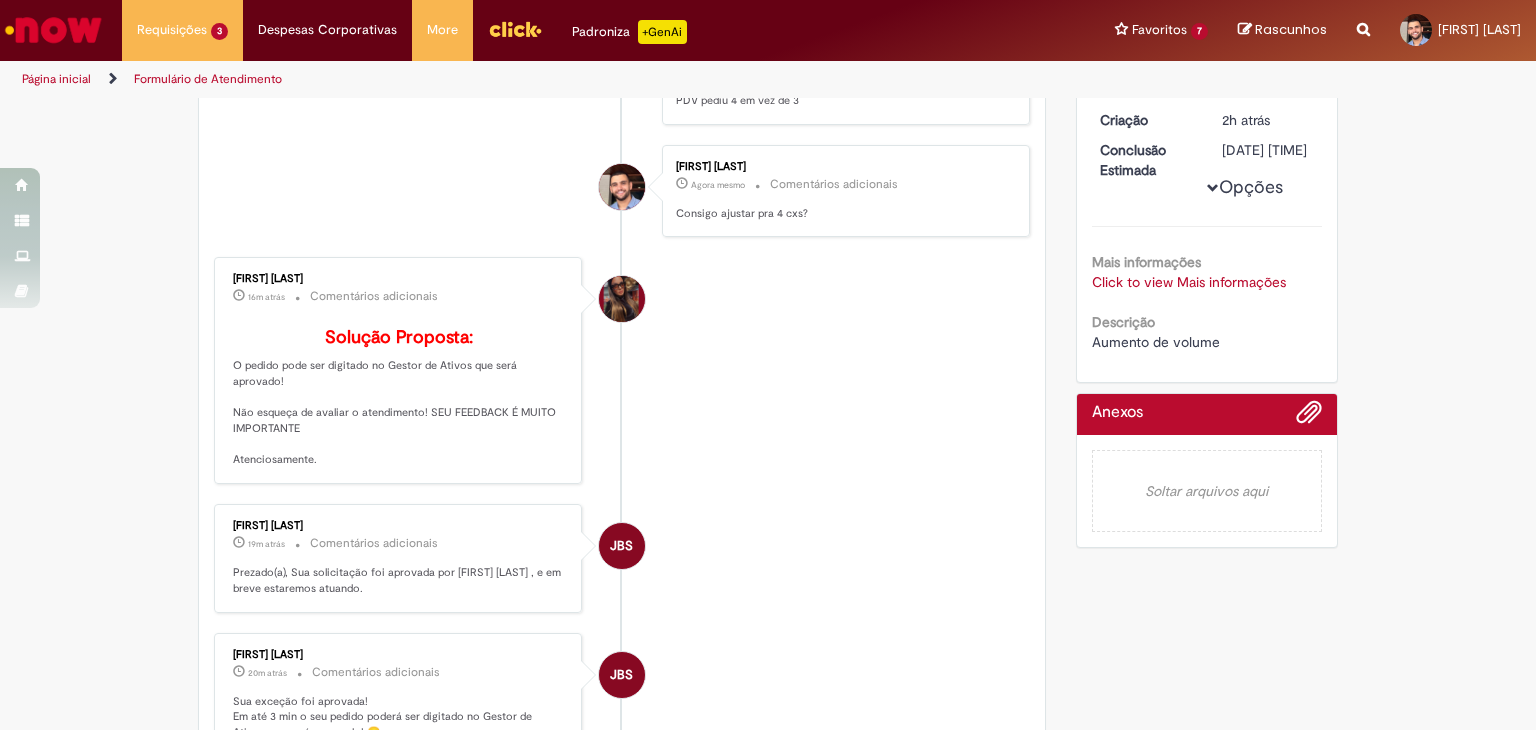 click on "Mais informações
Click to view Mais informações   Click to view Mais informações
Descrição
Aumento de volume" at bounding box center [1207, 289] 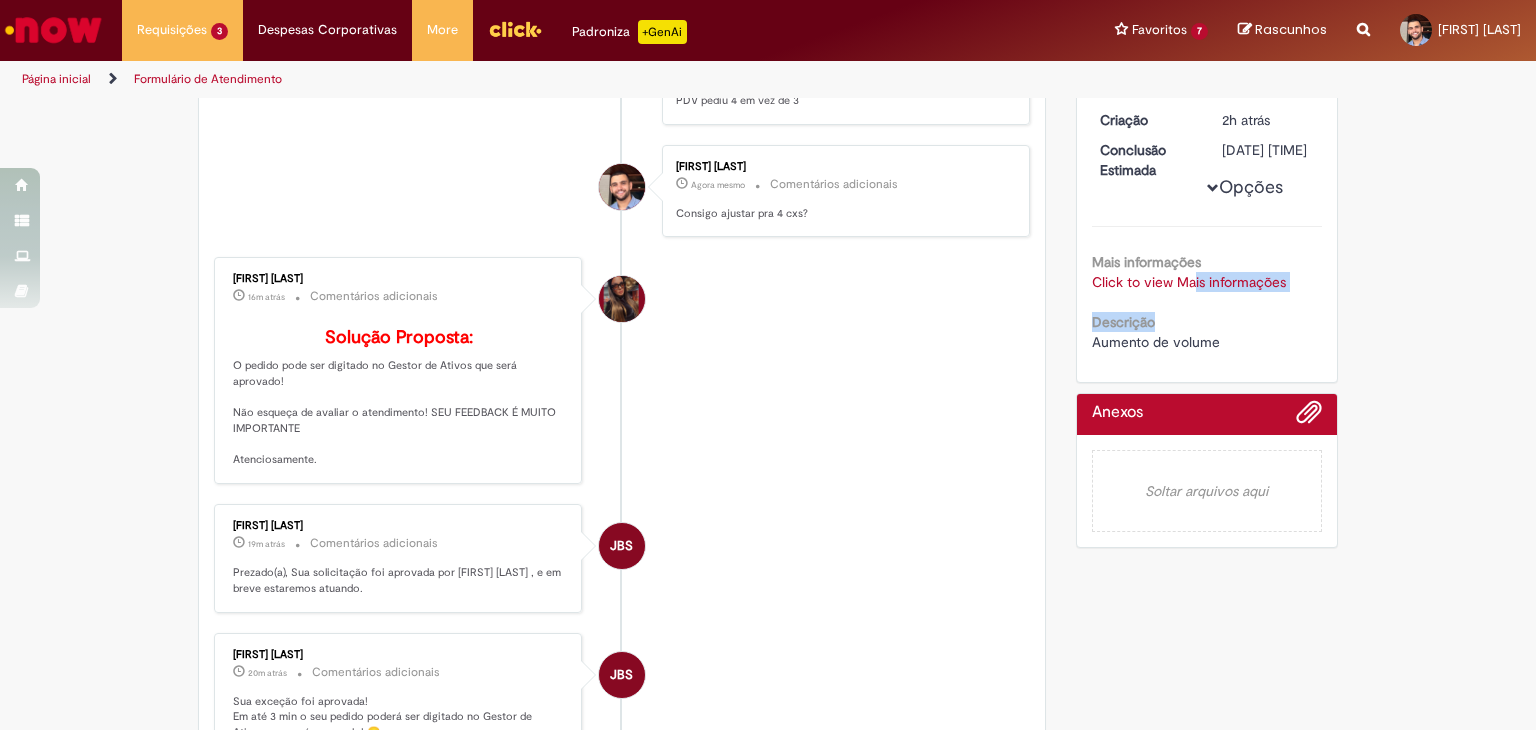 click on "Click to view Mais informações" at bounding box center [1189, 282] 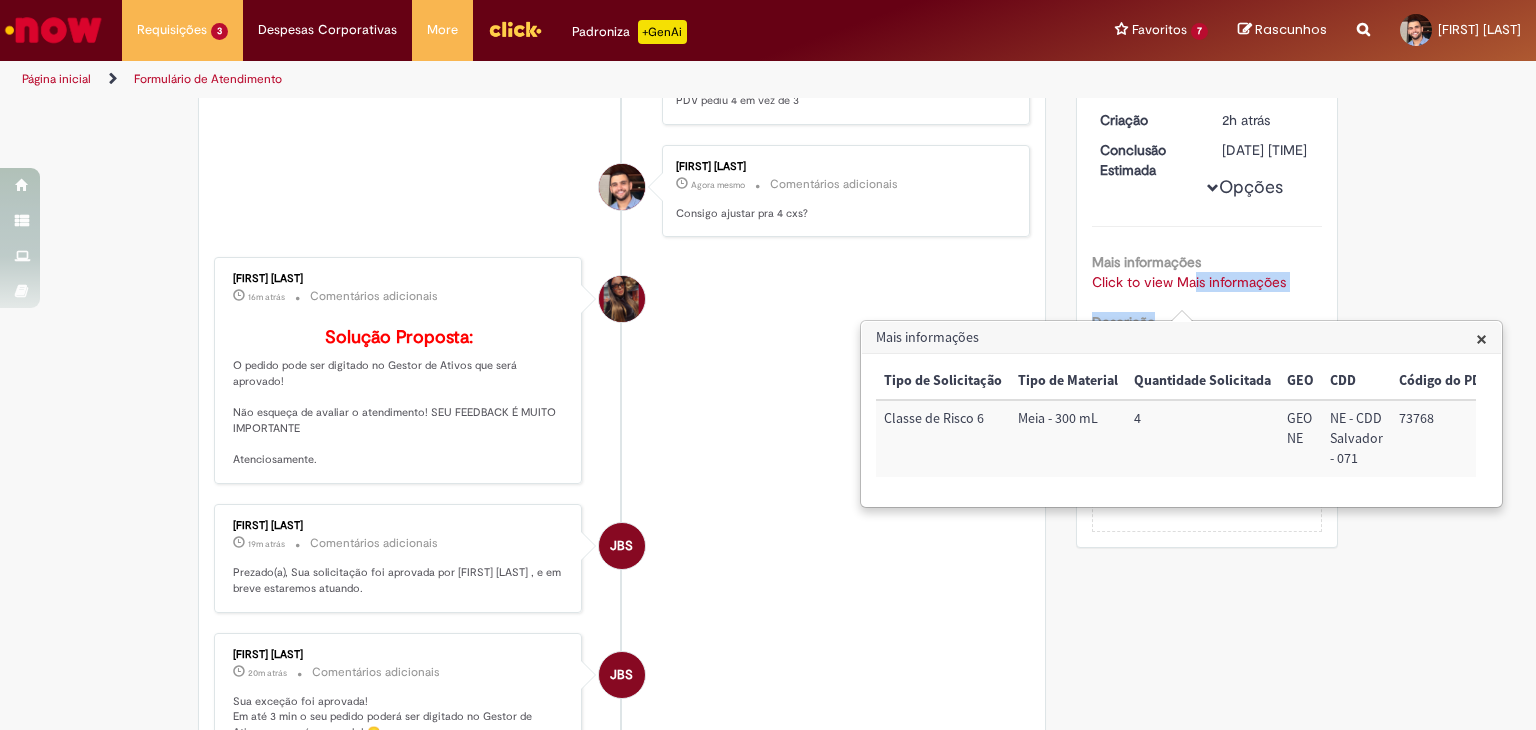 click on "×" at bounding box center (1481, 338) 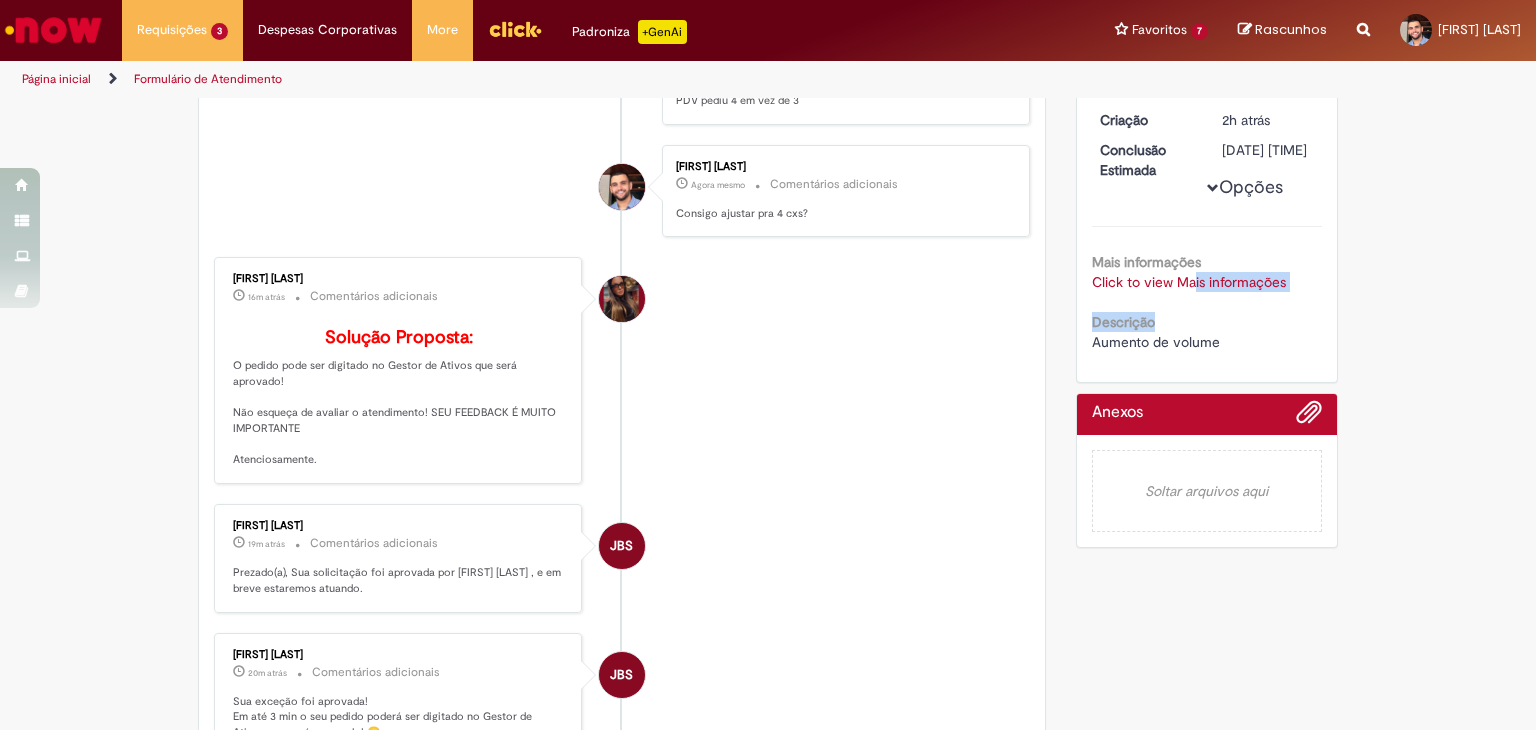 scroll, scrollTop: 0, scrollLeft: 0, axis: both 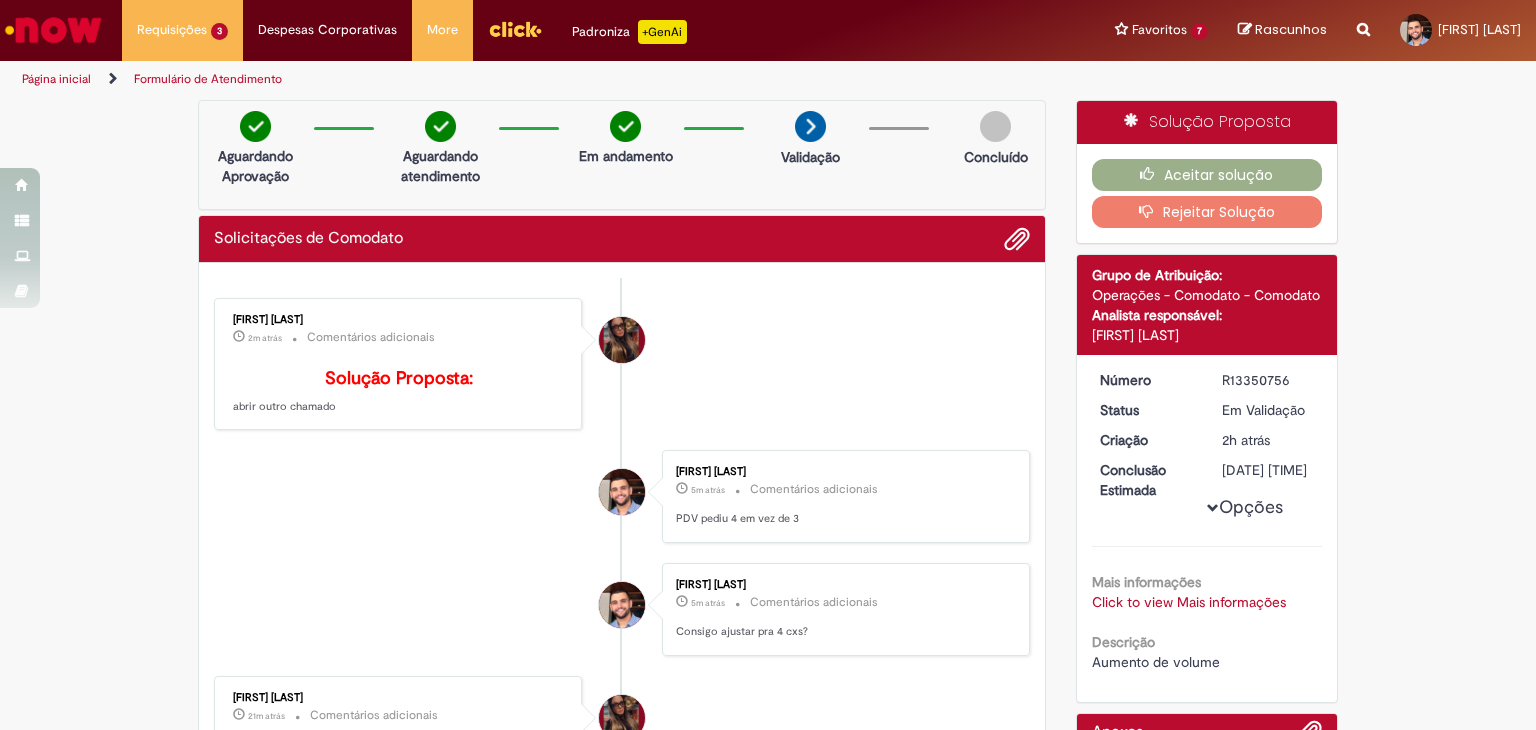 click at bounding box center (53, 30) 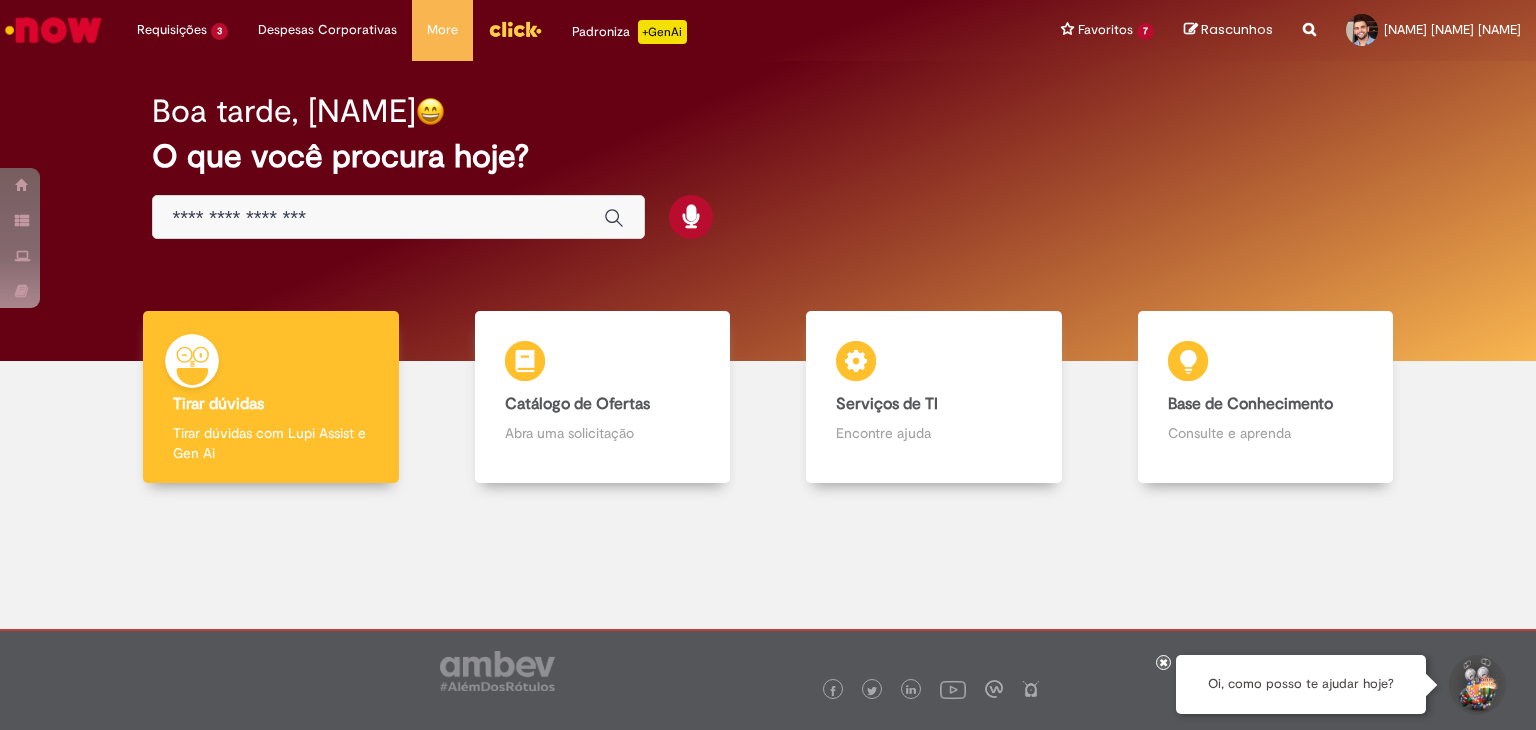 scroll, scrollTop: 0, scrollLeft: 0, axis: both 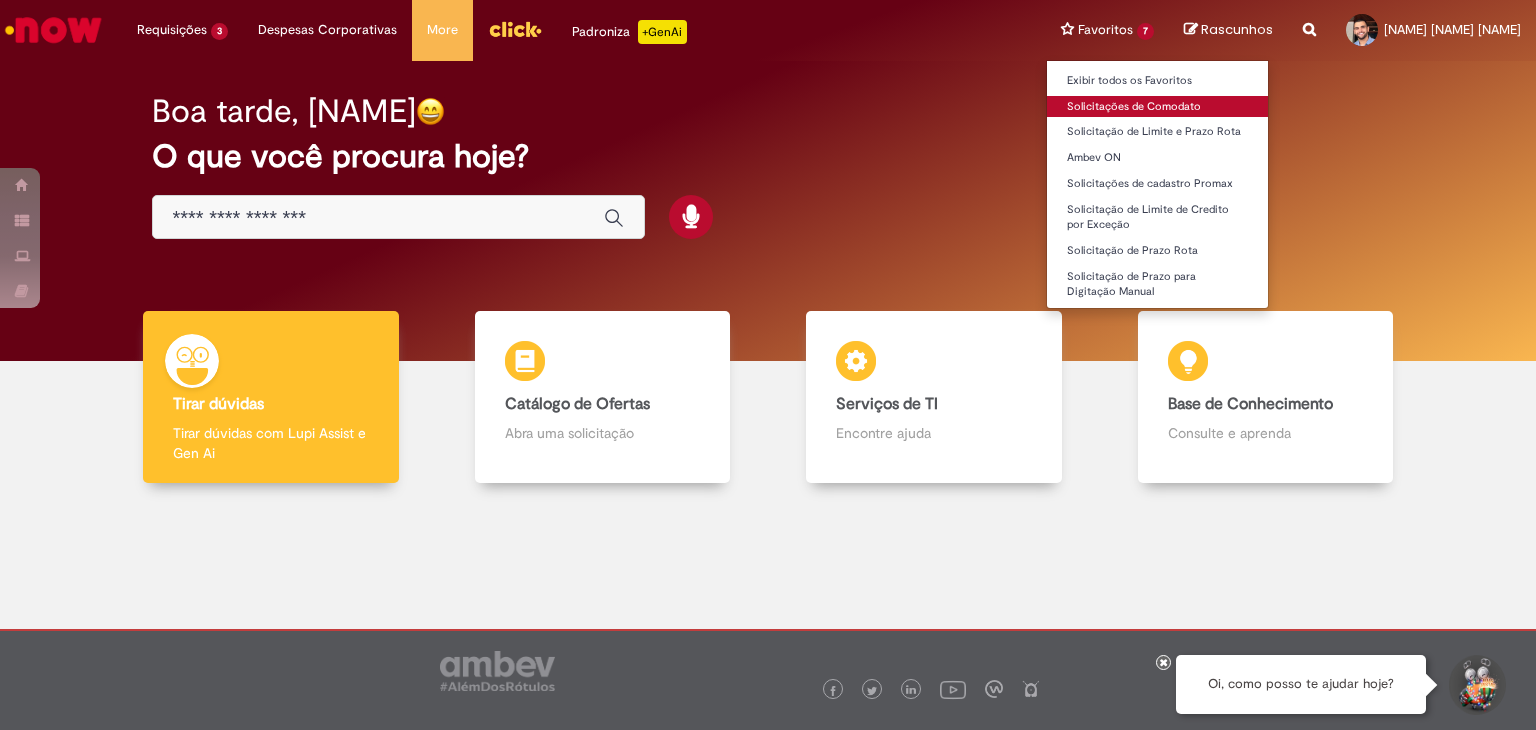 click on "Solicitações de Comodato" at bounding box center (1157, 107) 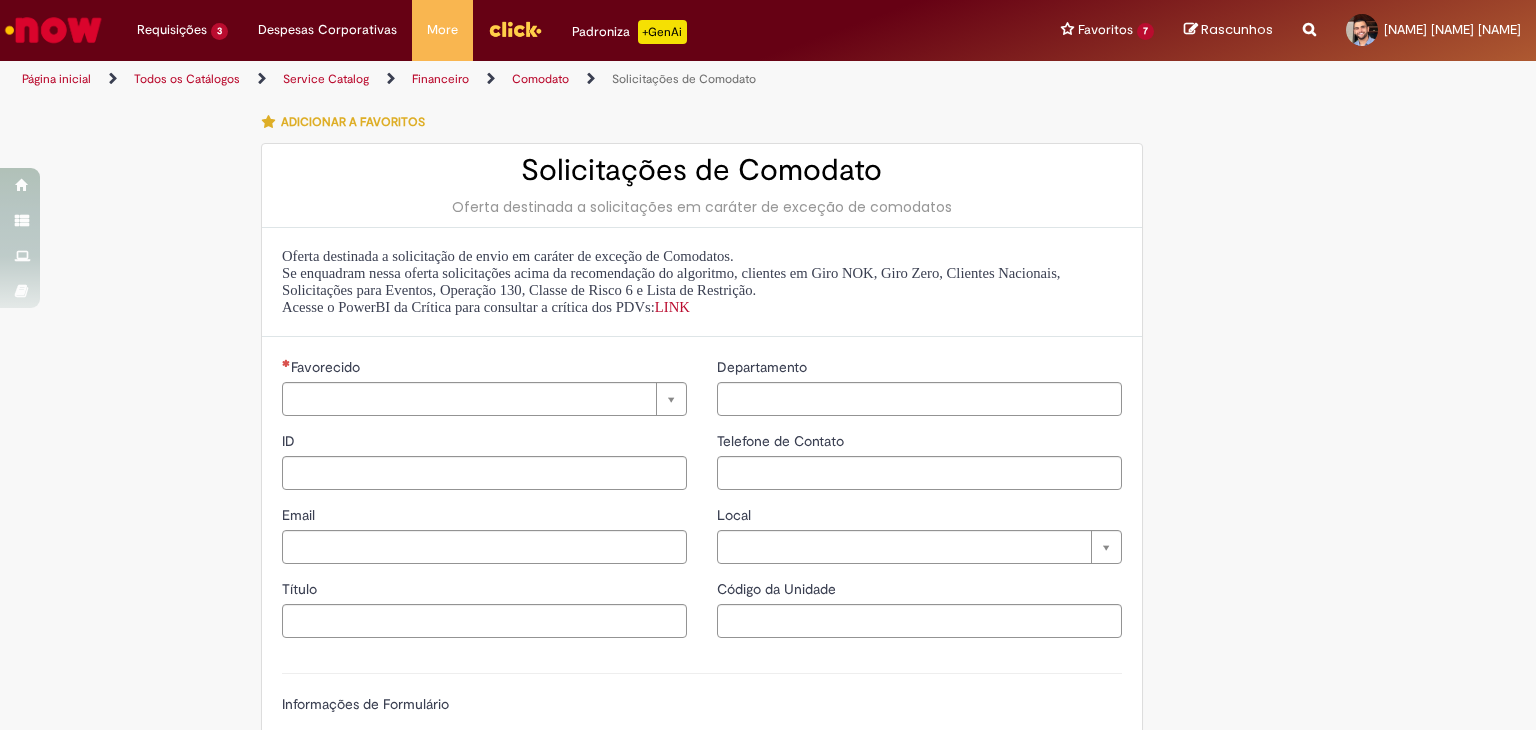 type on "********" 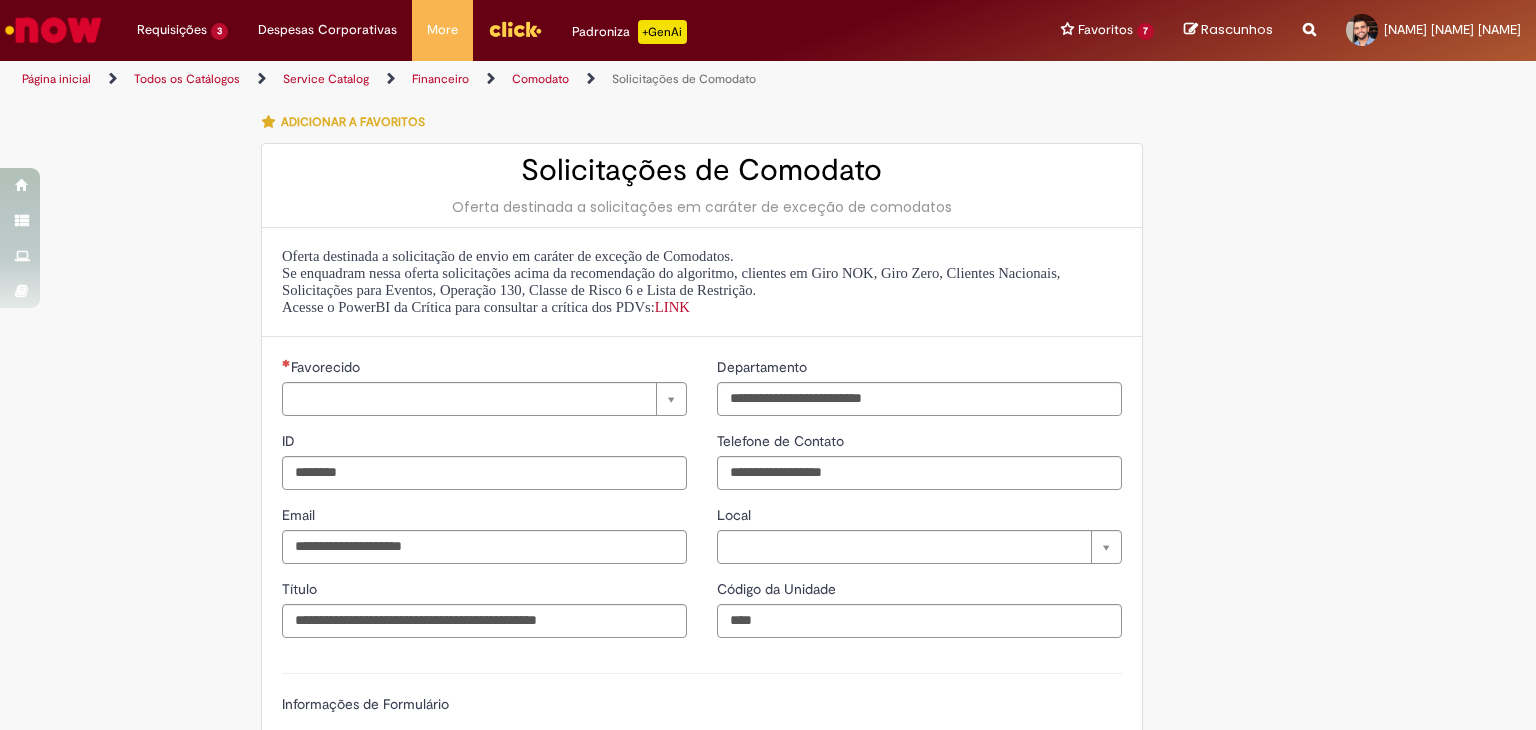 type on "**********" 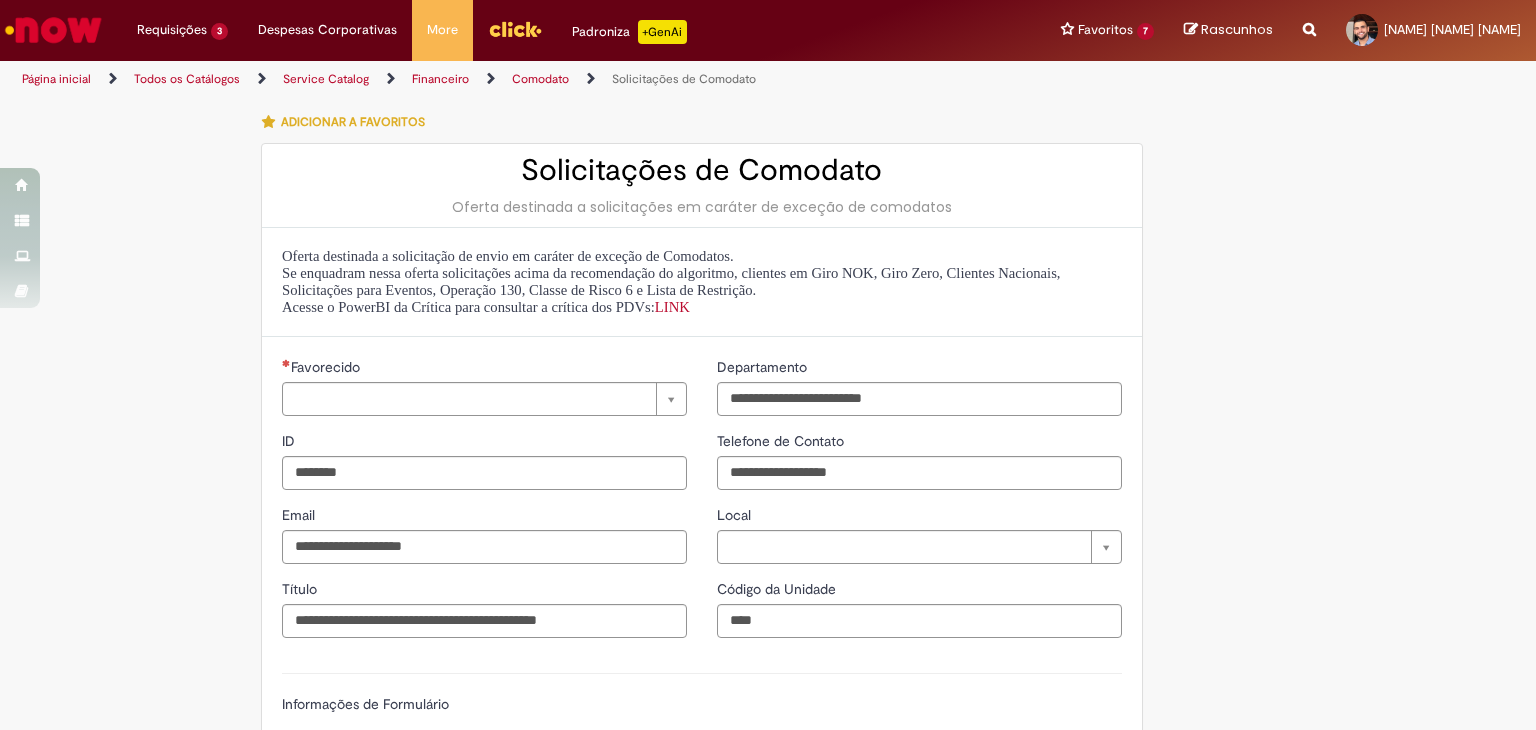 type on "**********" 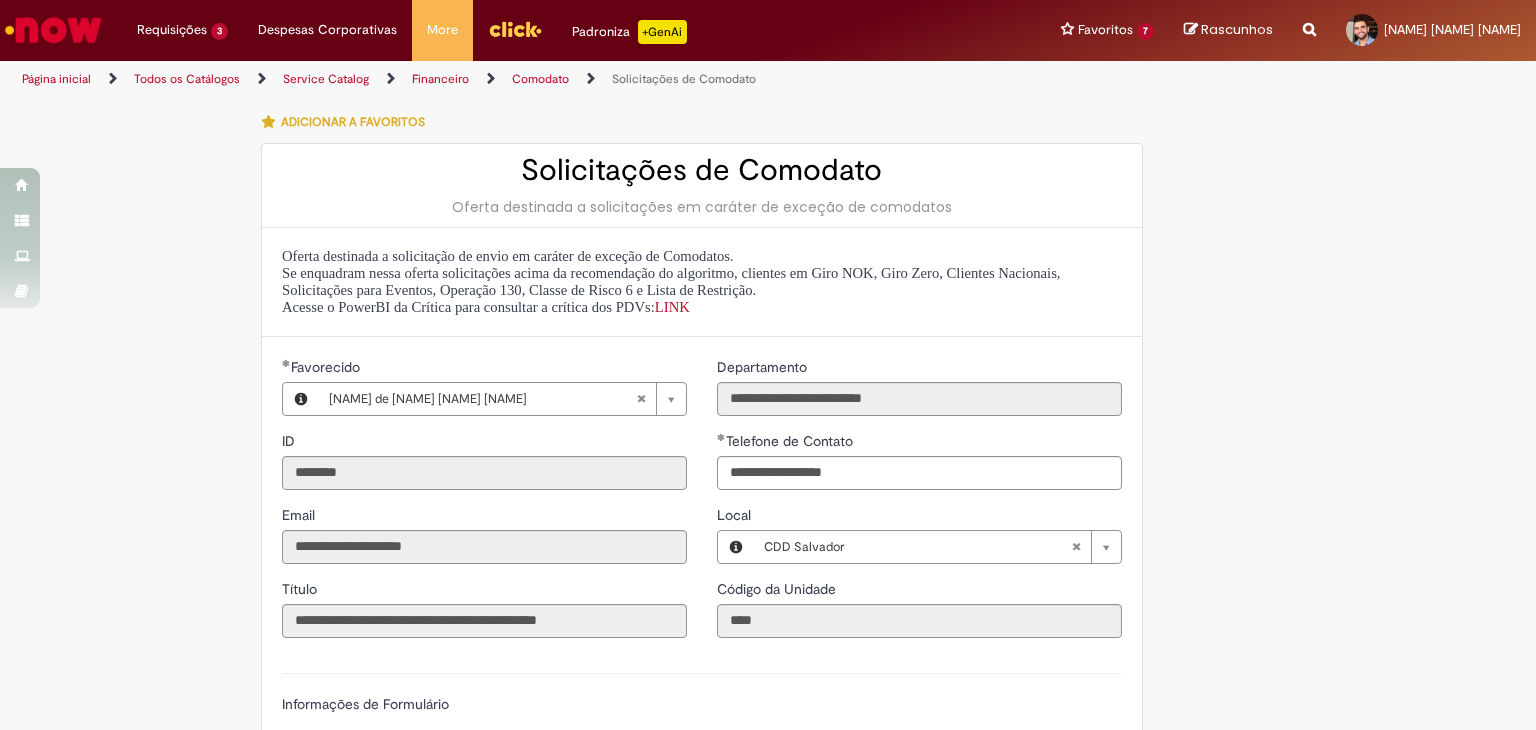 type on "**********" 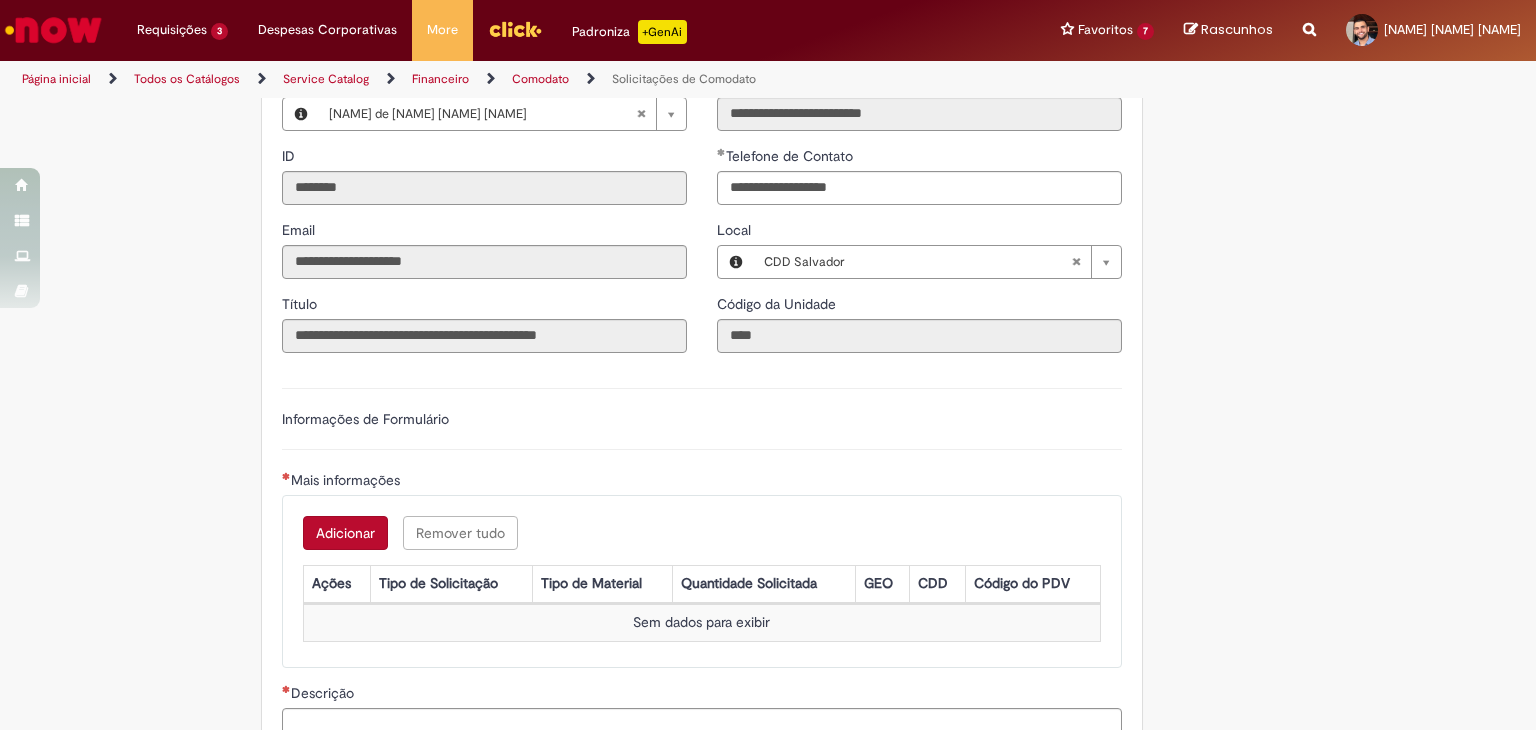 scroll, scrollTop: 500, scrollLeft: 0, axis: vertical 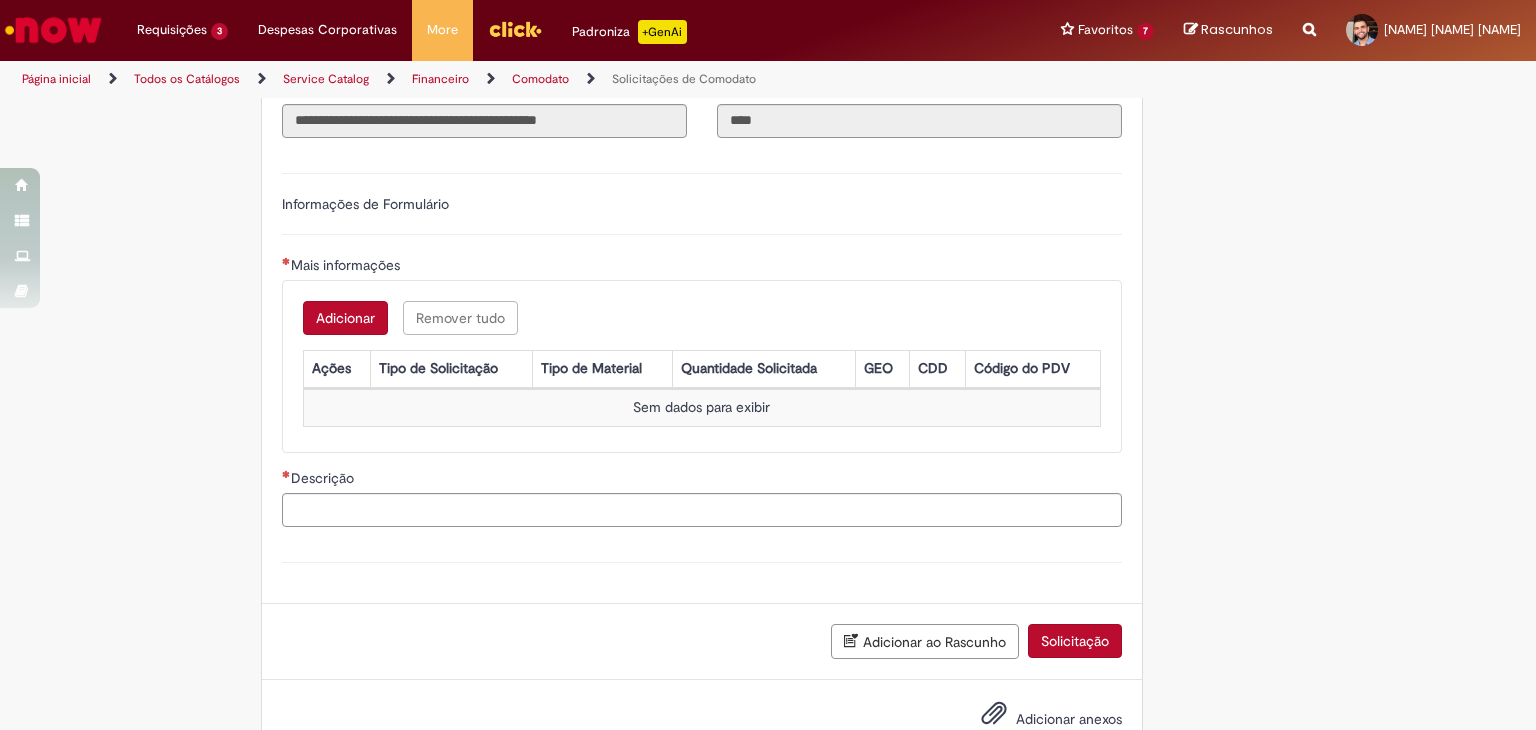 click on "Adicionar" at bounding box center (345, 318) 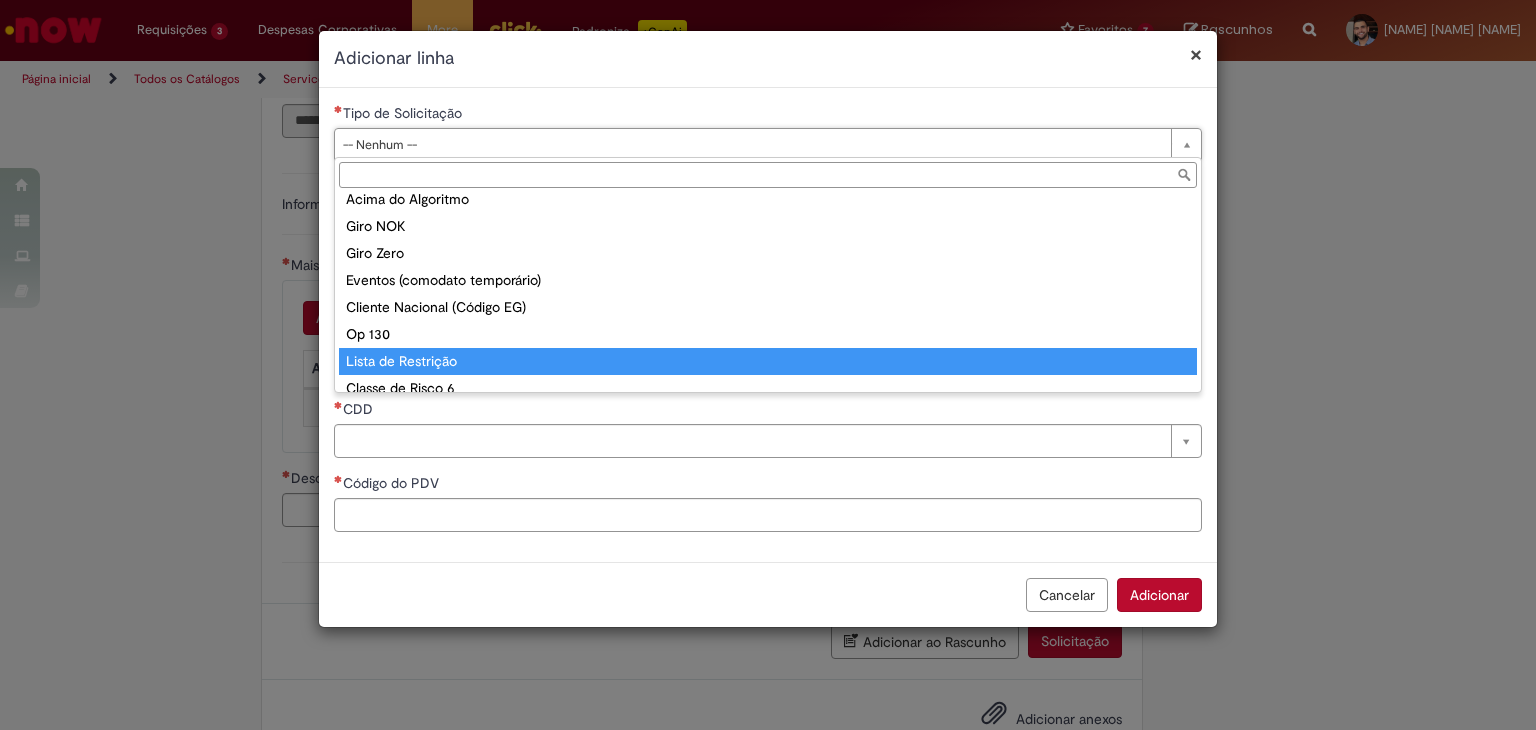 scroll, scrollTop: 51, scrollLeft: 0, axis: vertical 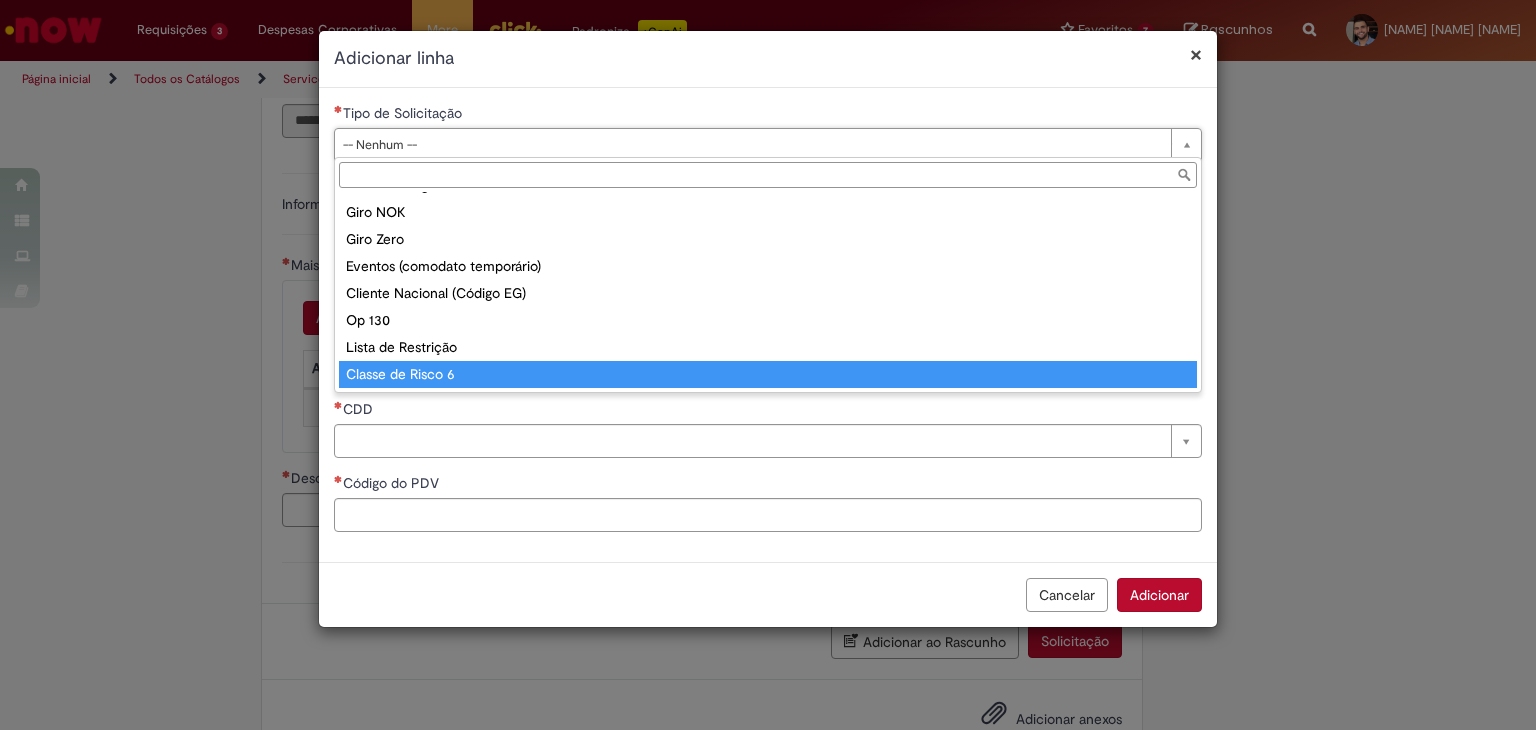 type on "**********" 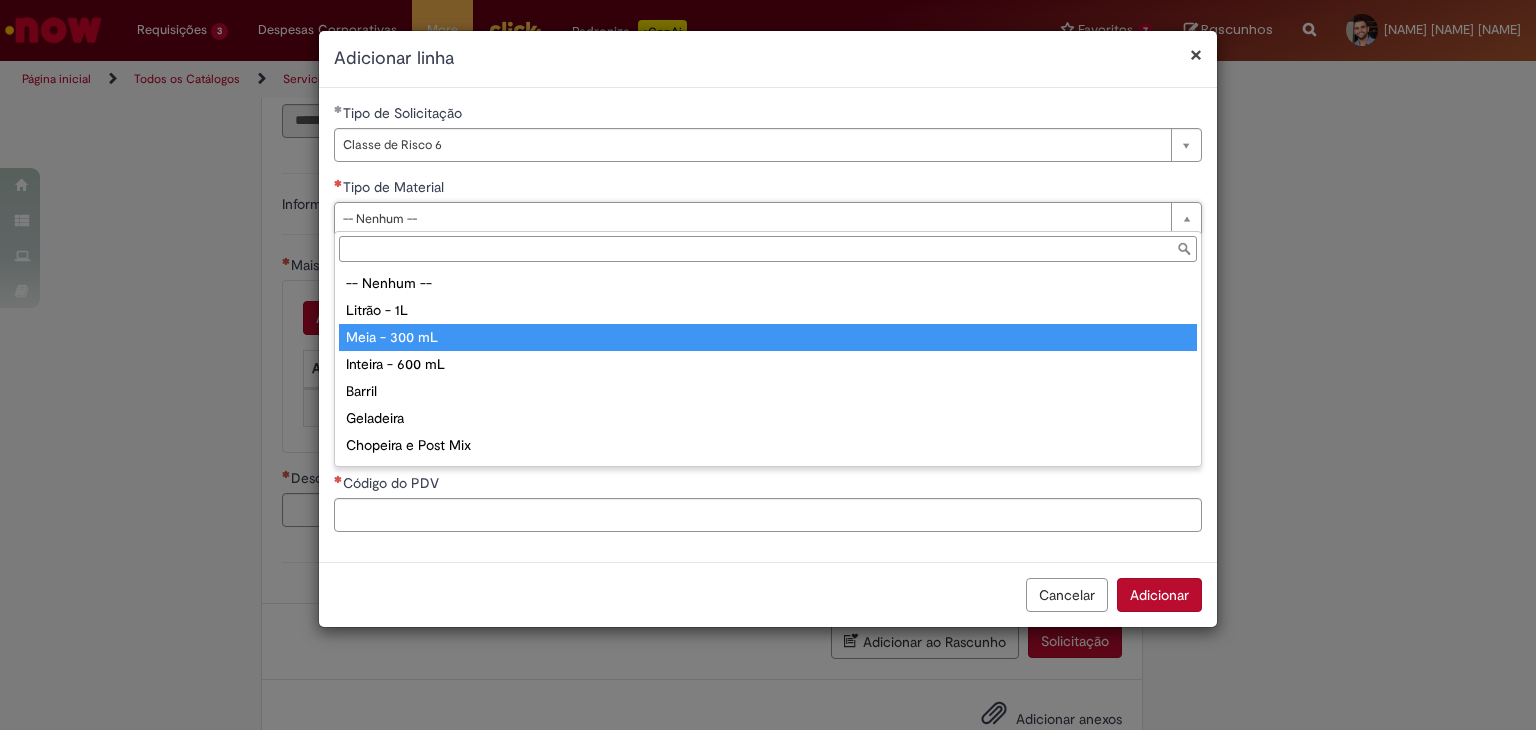 type on "**********" 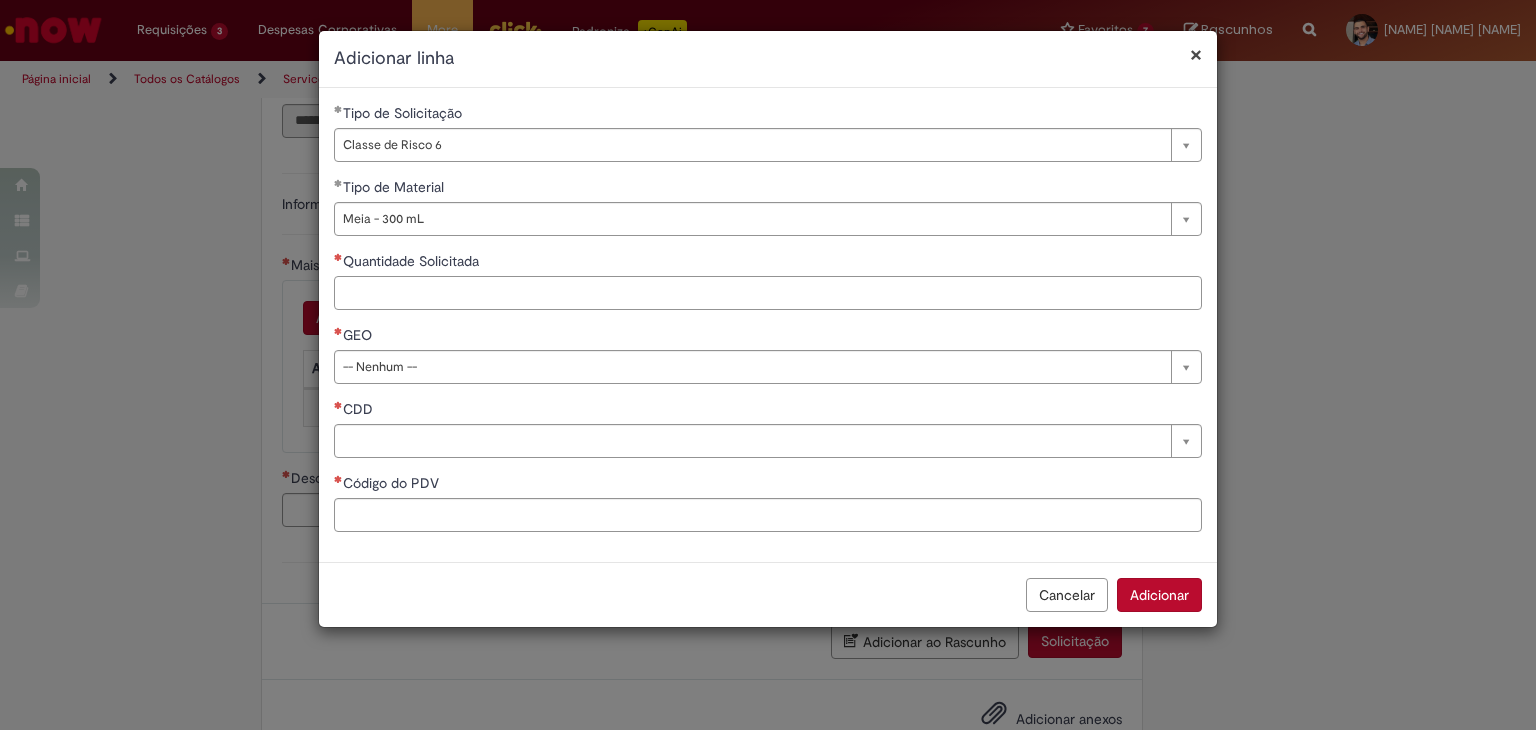 click on "Quantidade Solicitada" at bounding box center [768, 293] 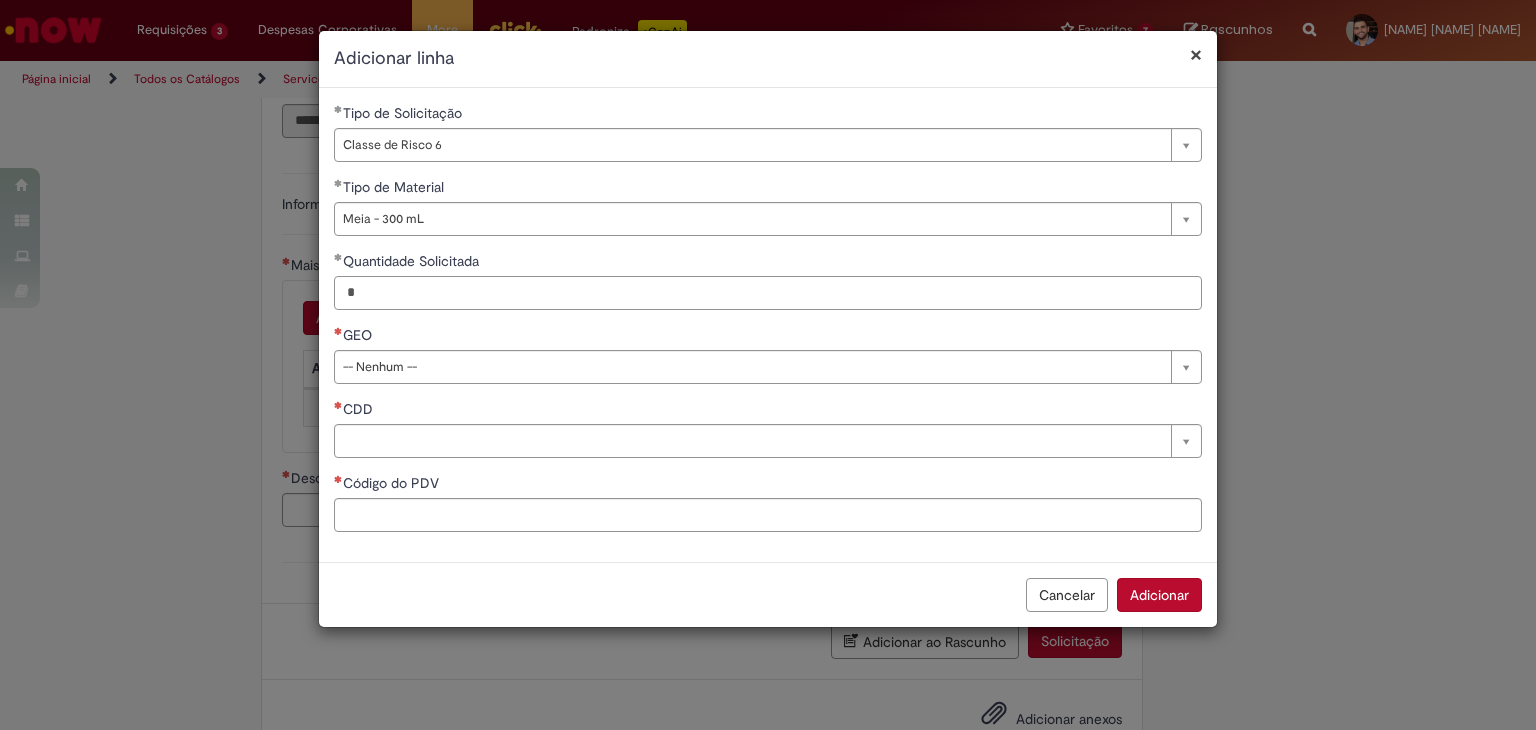 type on "*" 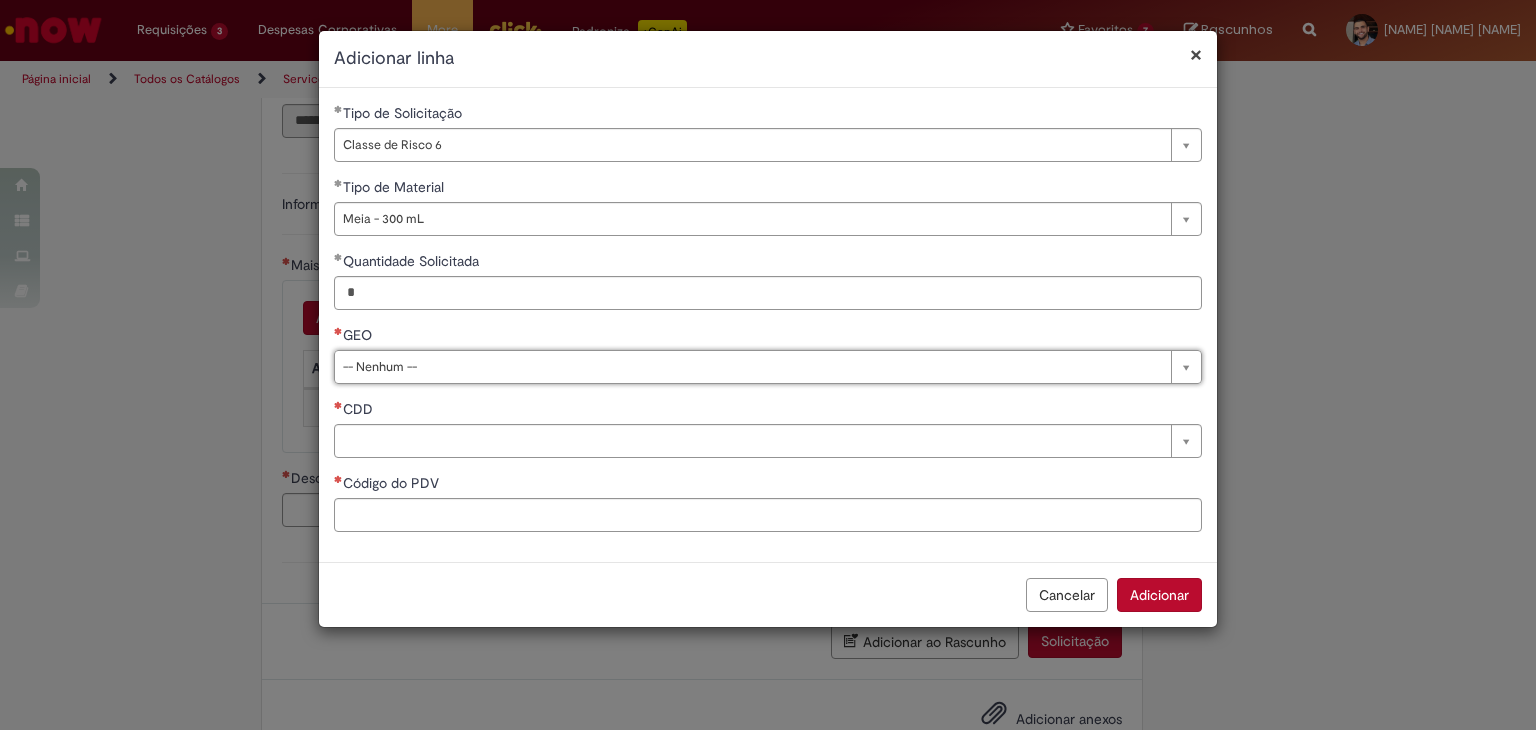 type on "*" 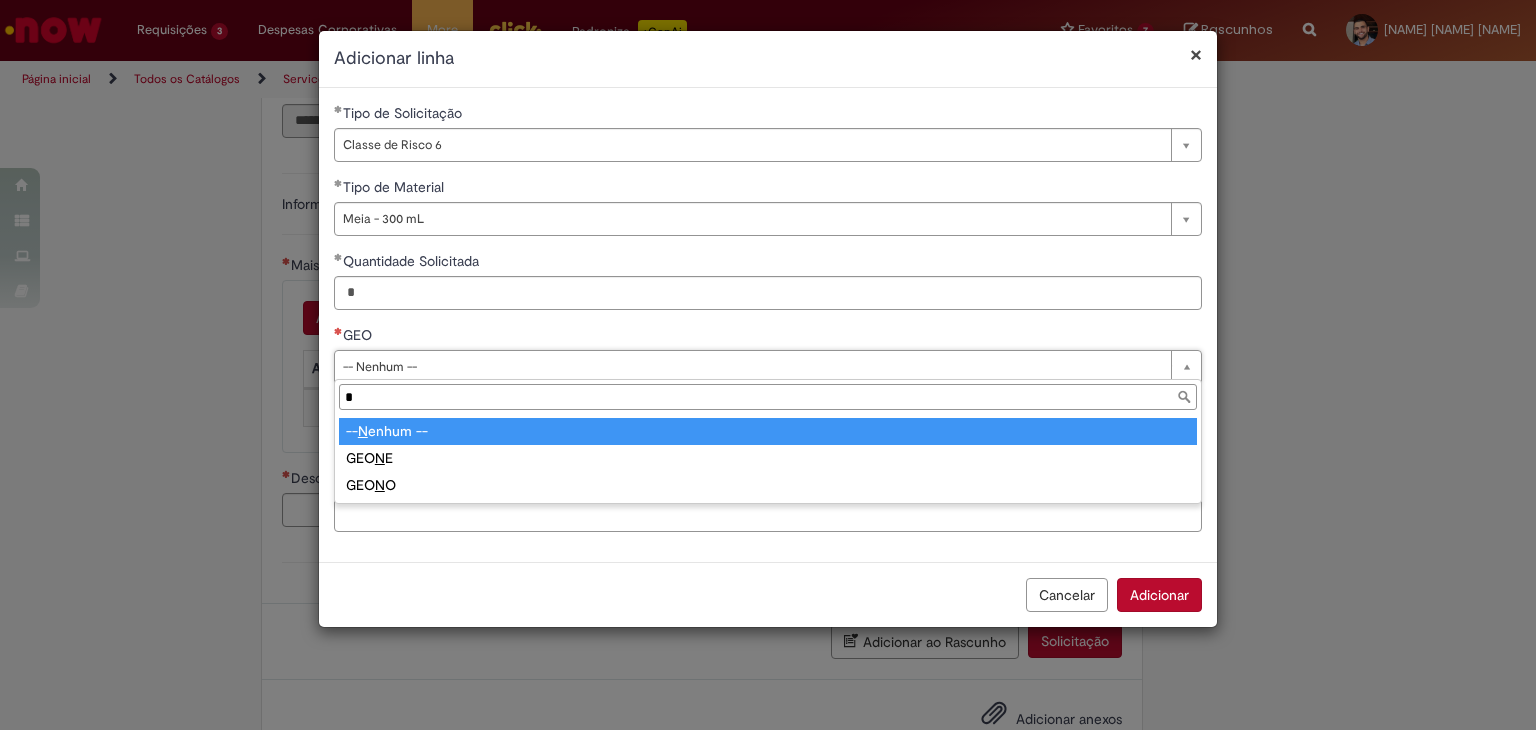 type on "**" 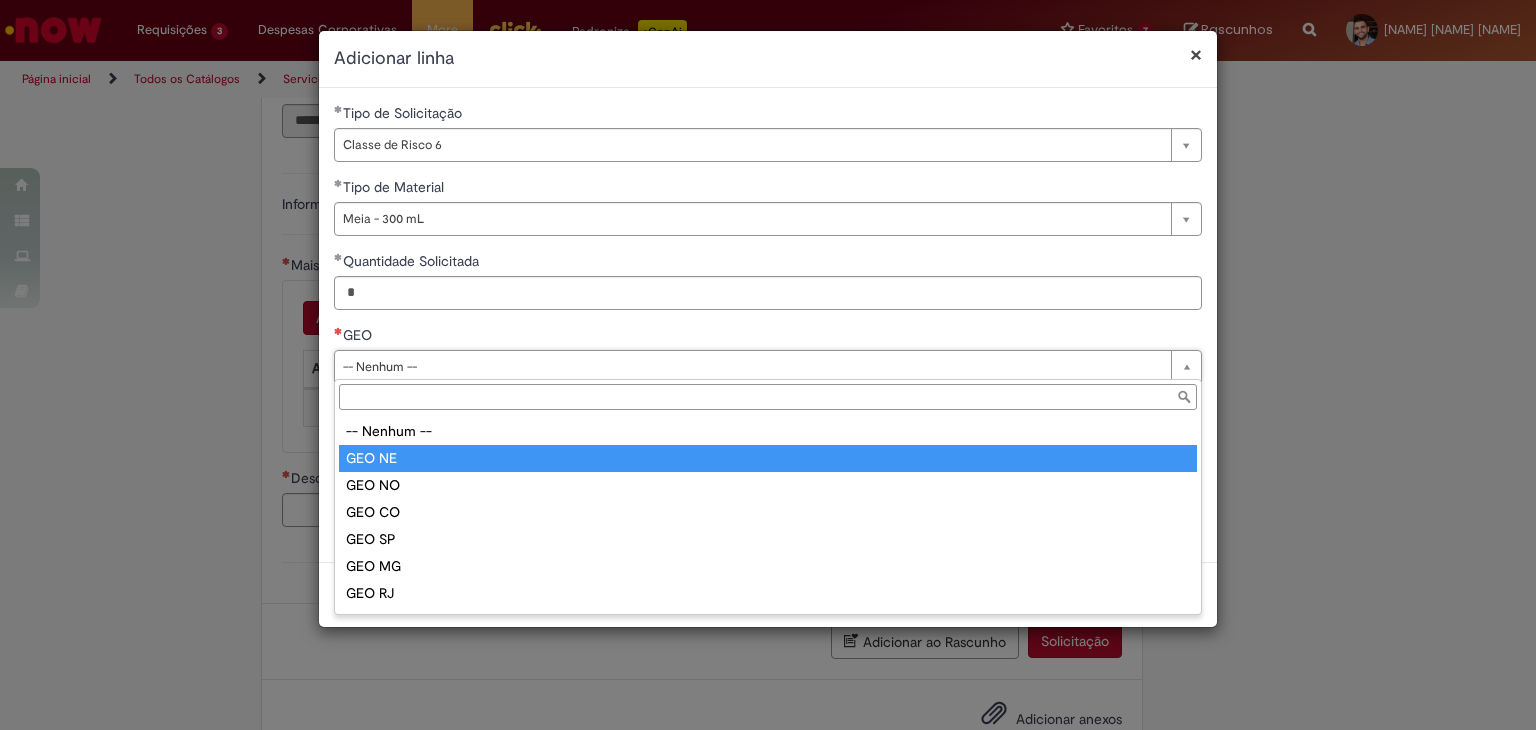 type on "******" 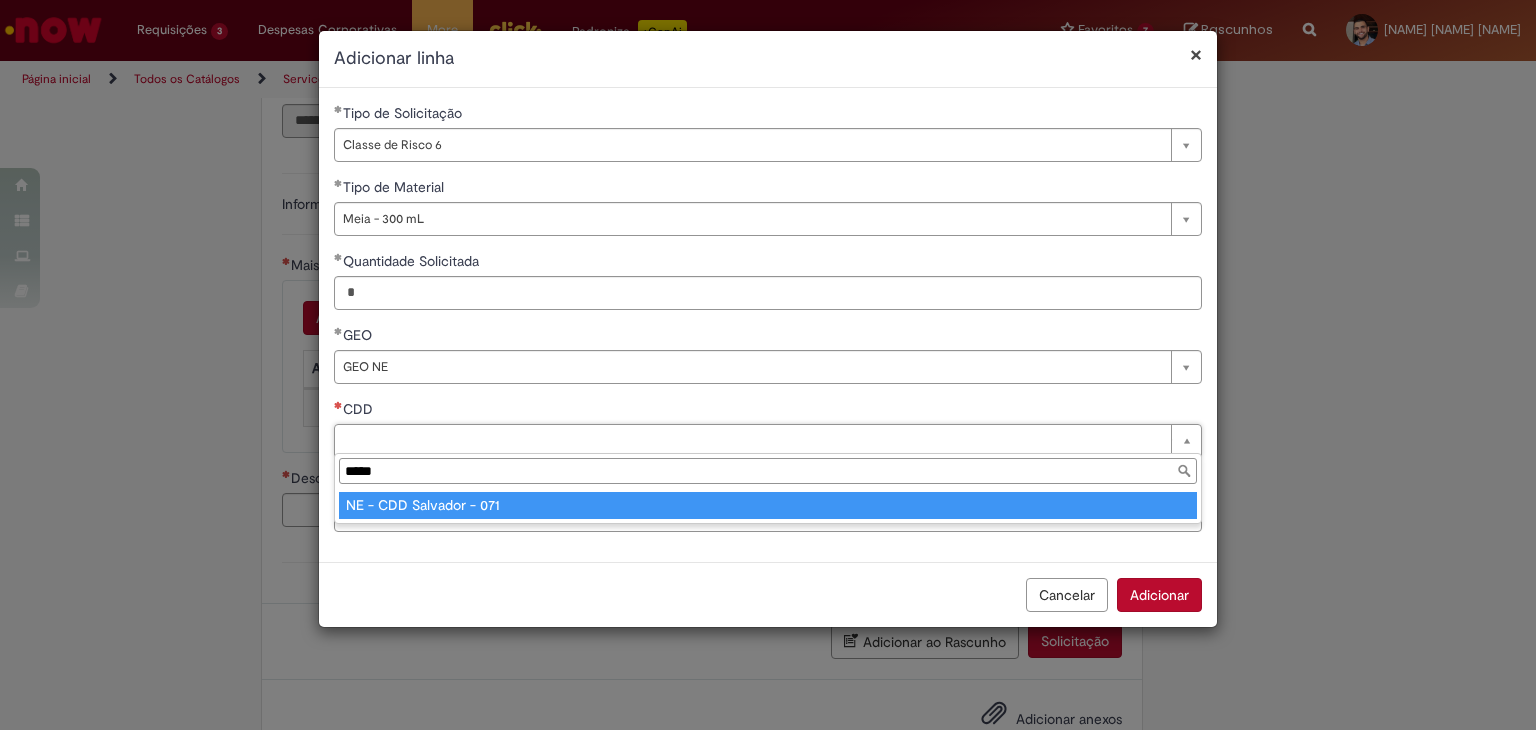 type on "*****" 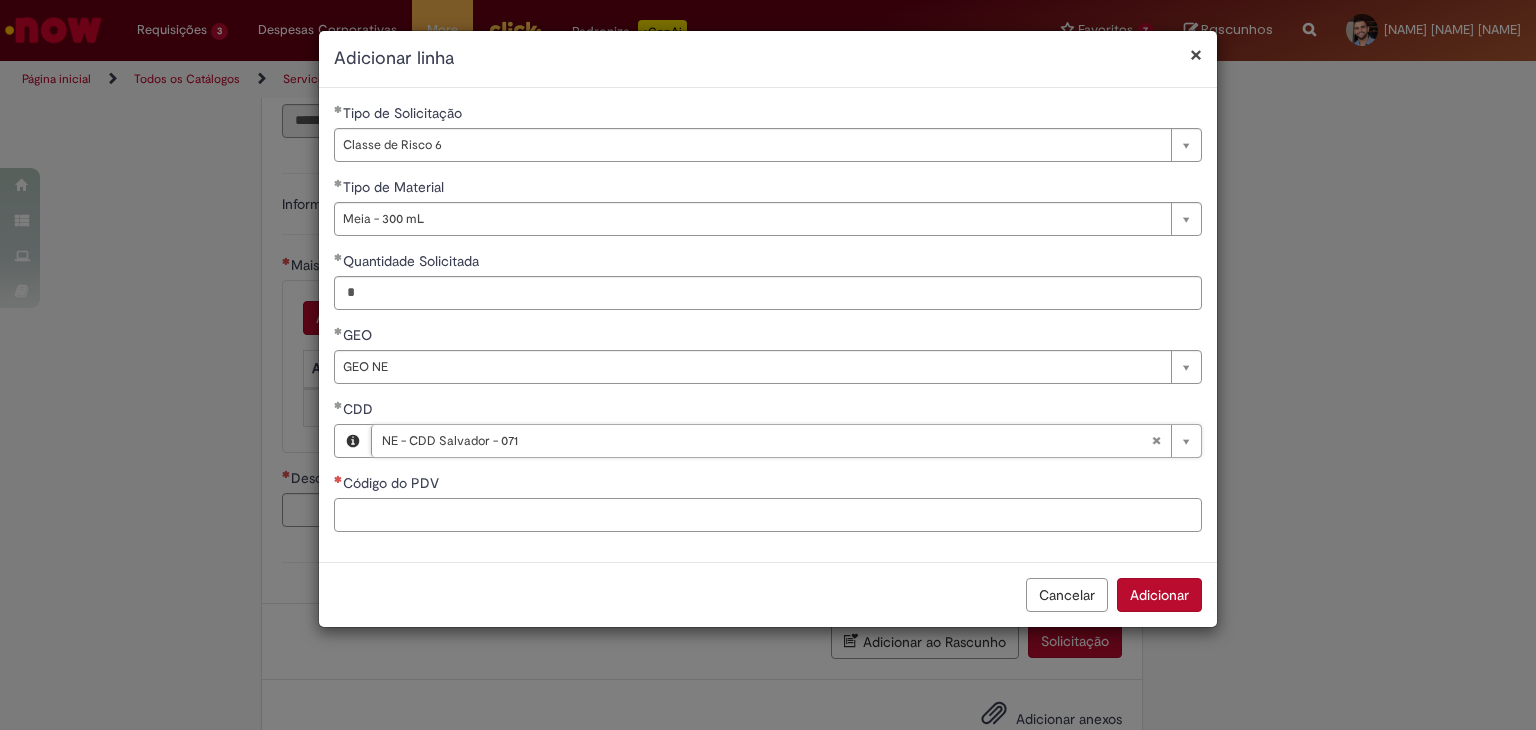 click on "Código do PDV" at bounding box center [768, 515] 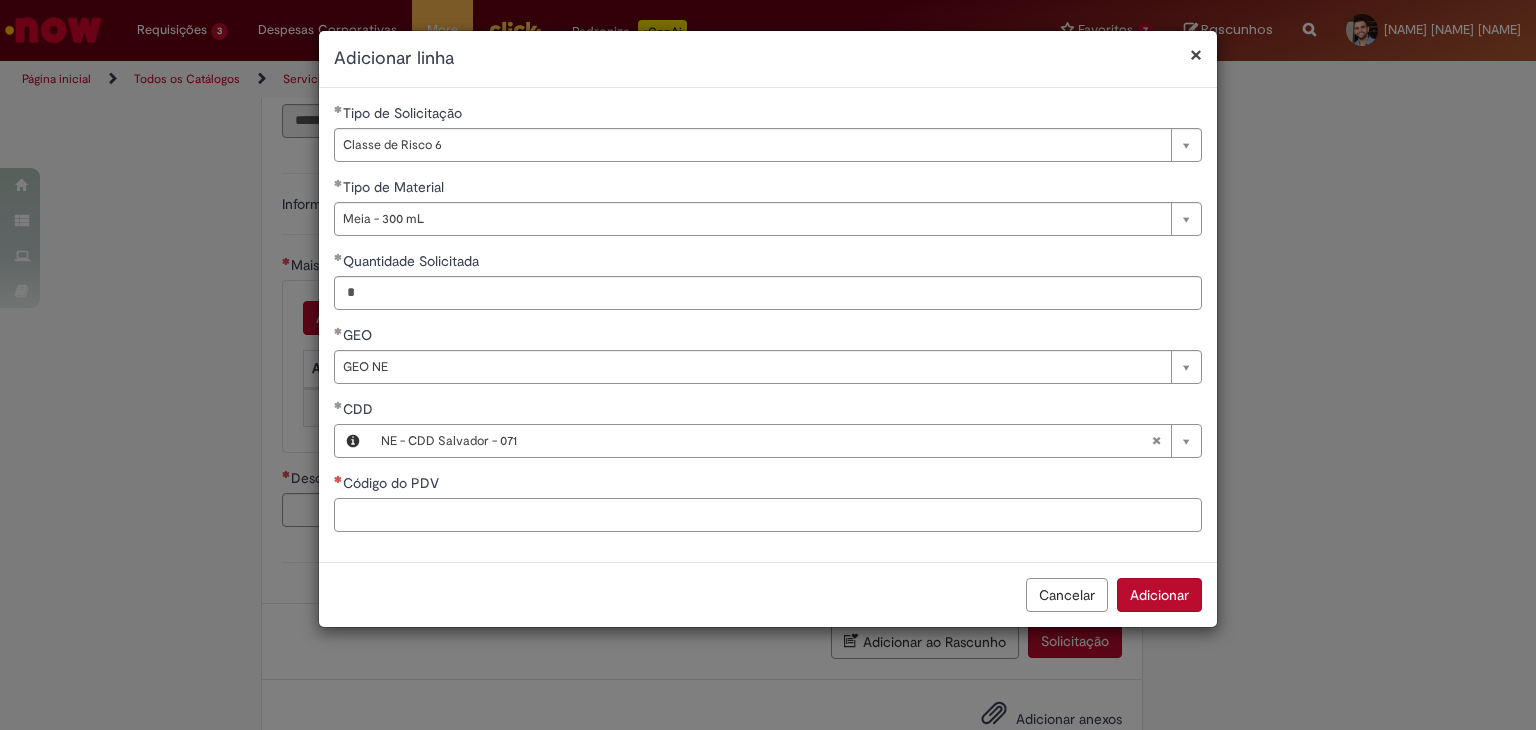 paste on "*****" 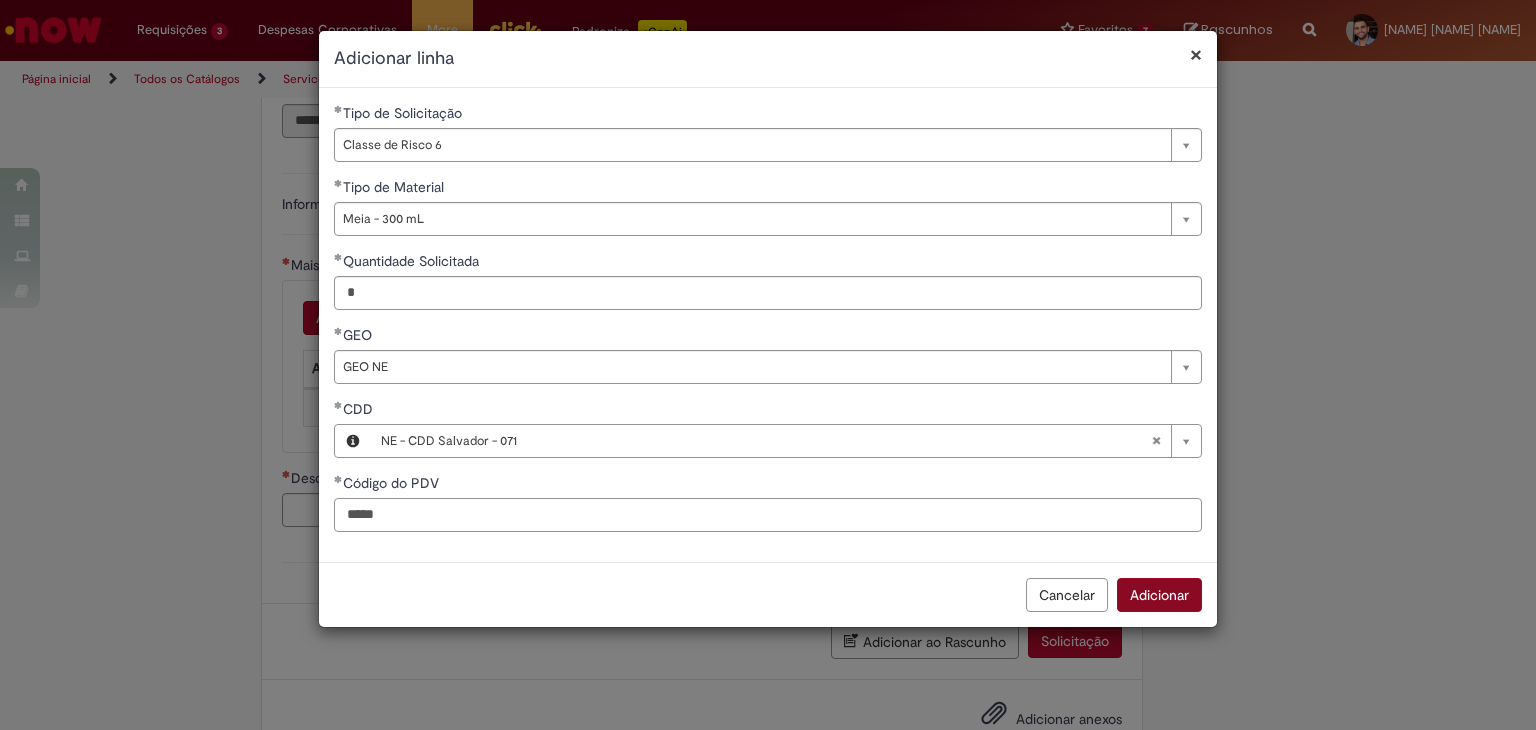 type on "*****" 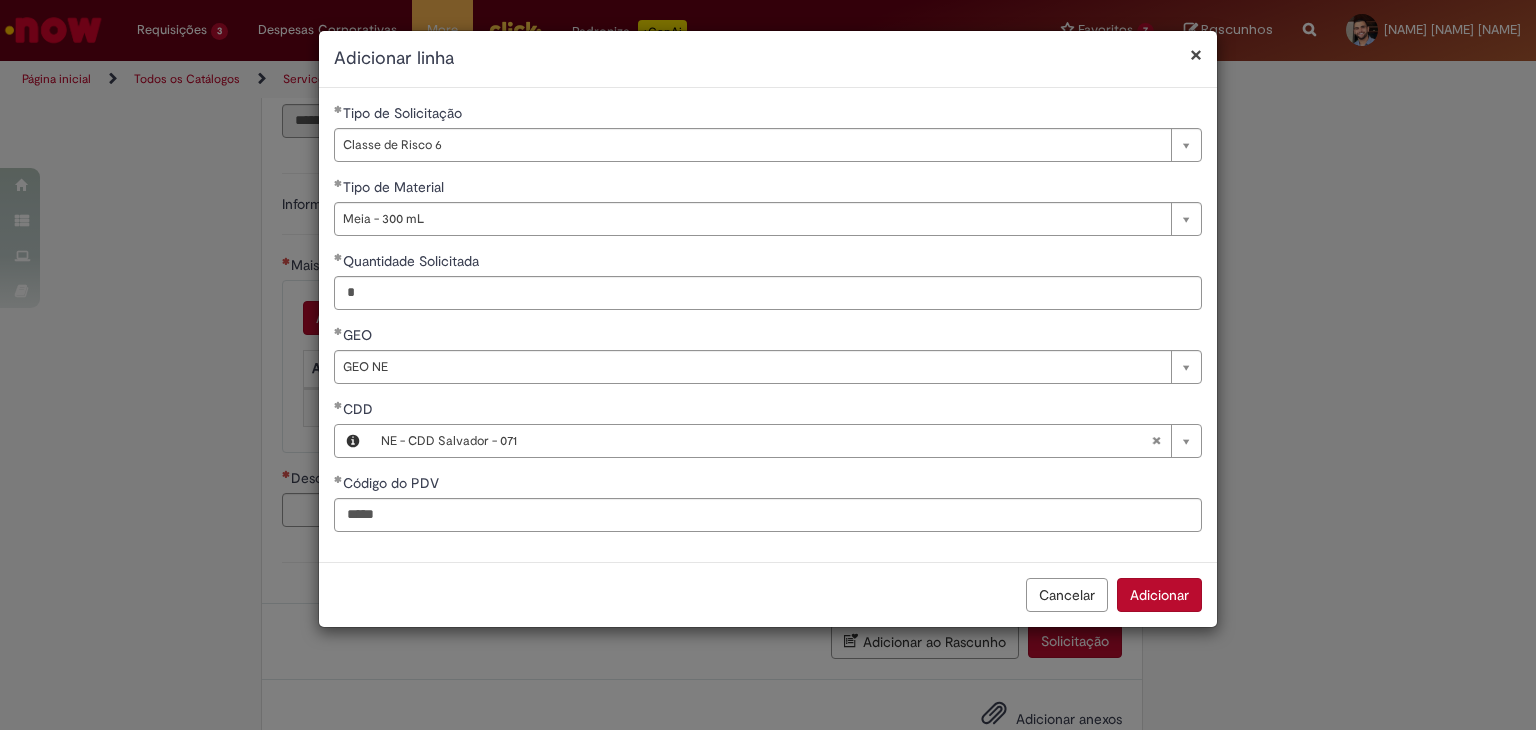 click on "Adicionar" at bounding box center [1159, 595] 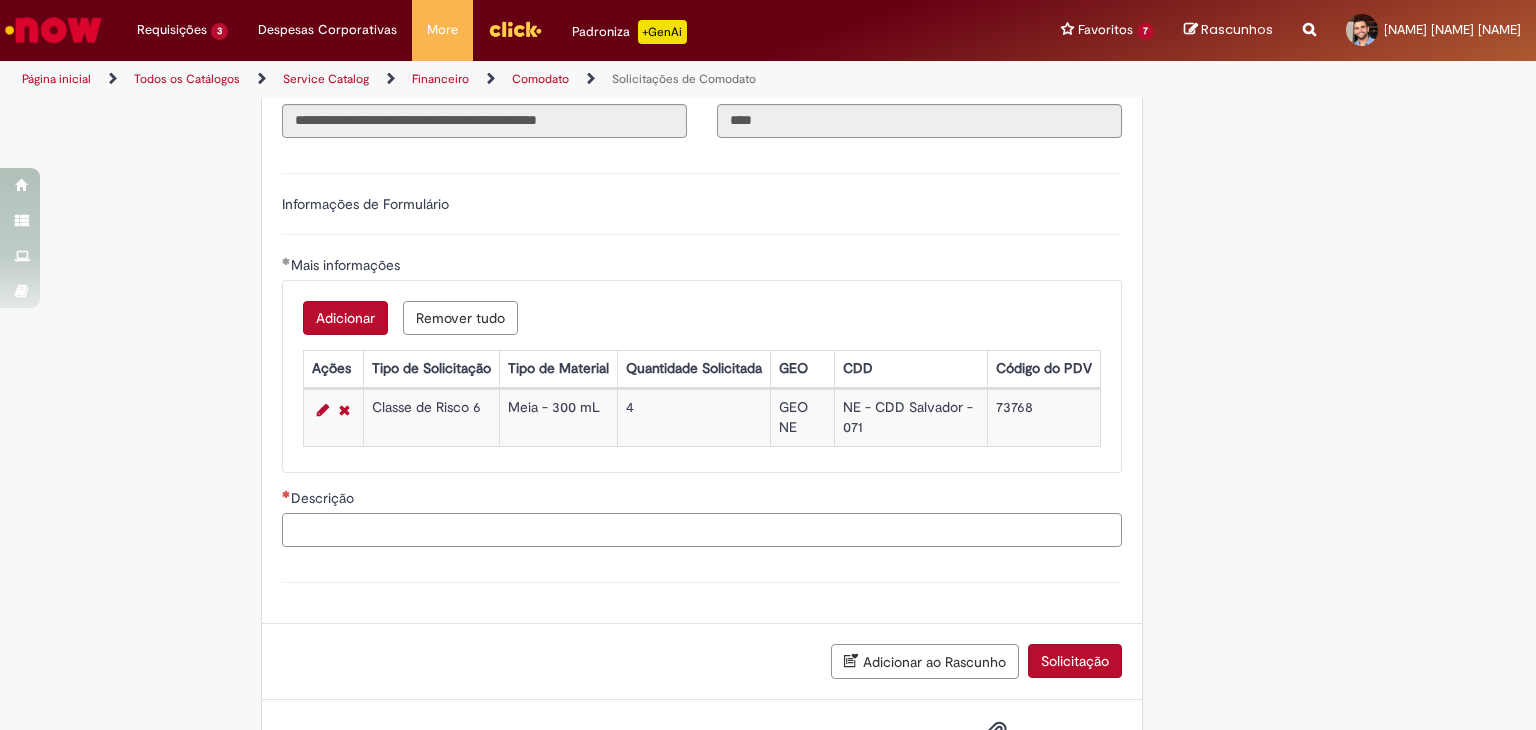 click on "Descrição" at bounding box center [702, 530] 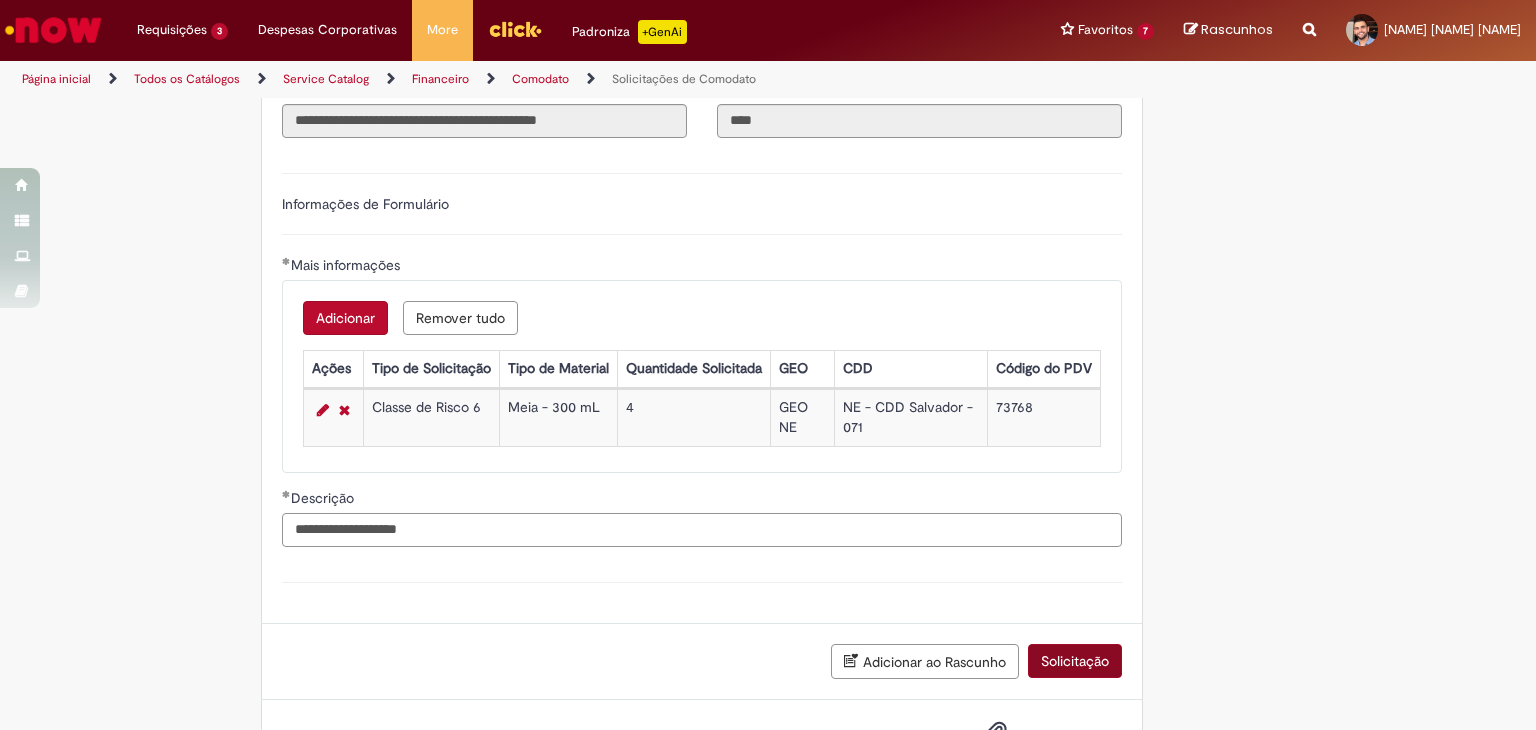 type on "**********" 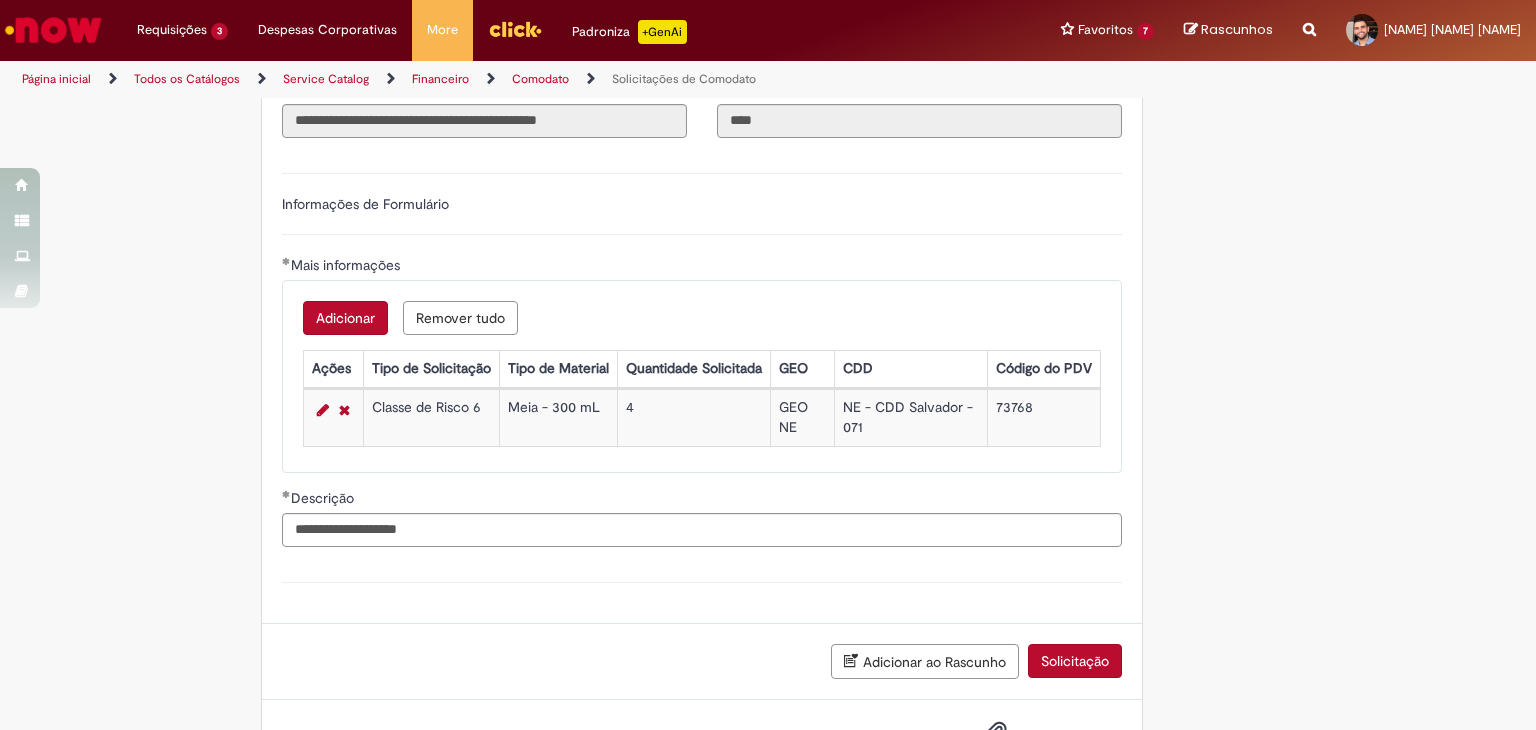 click on "Solicitação" at bounding box center [1075, 661] 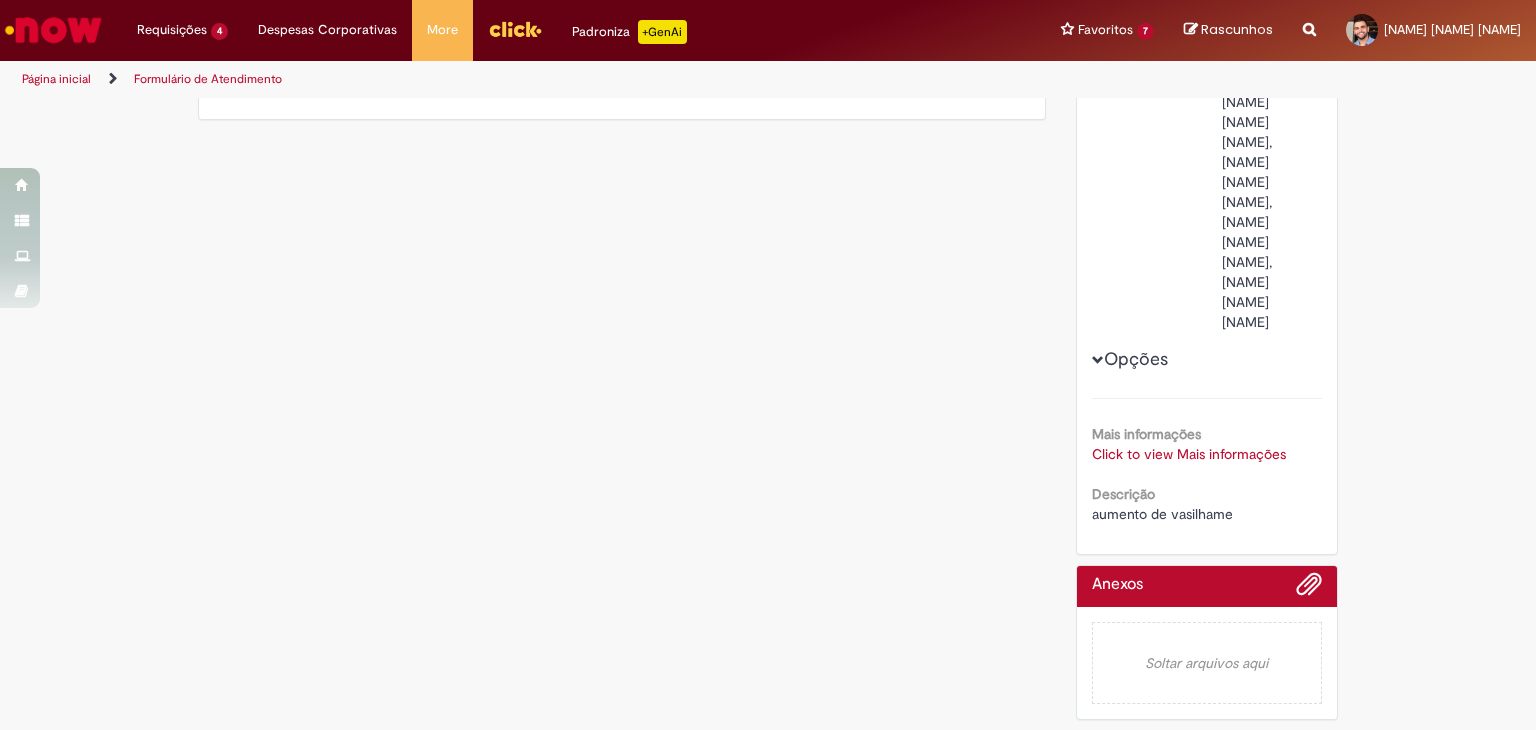 scroll, scrollTop: 0, scrollLeft: 0, axis: both 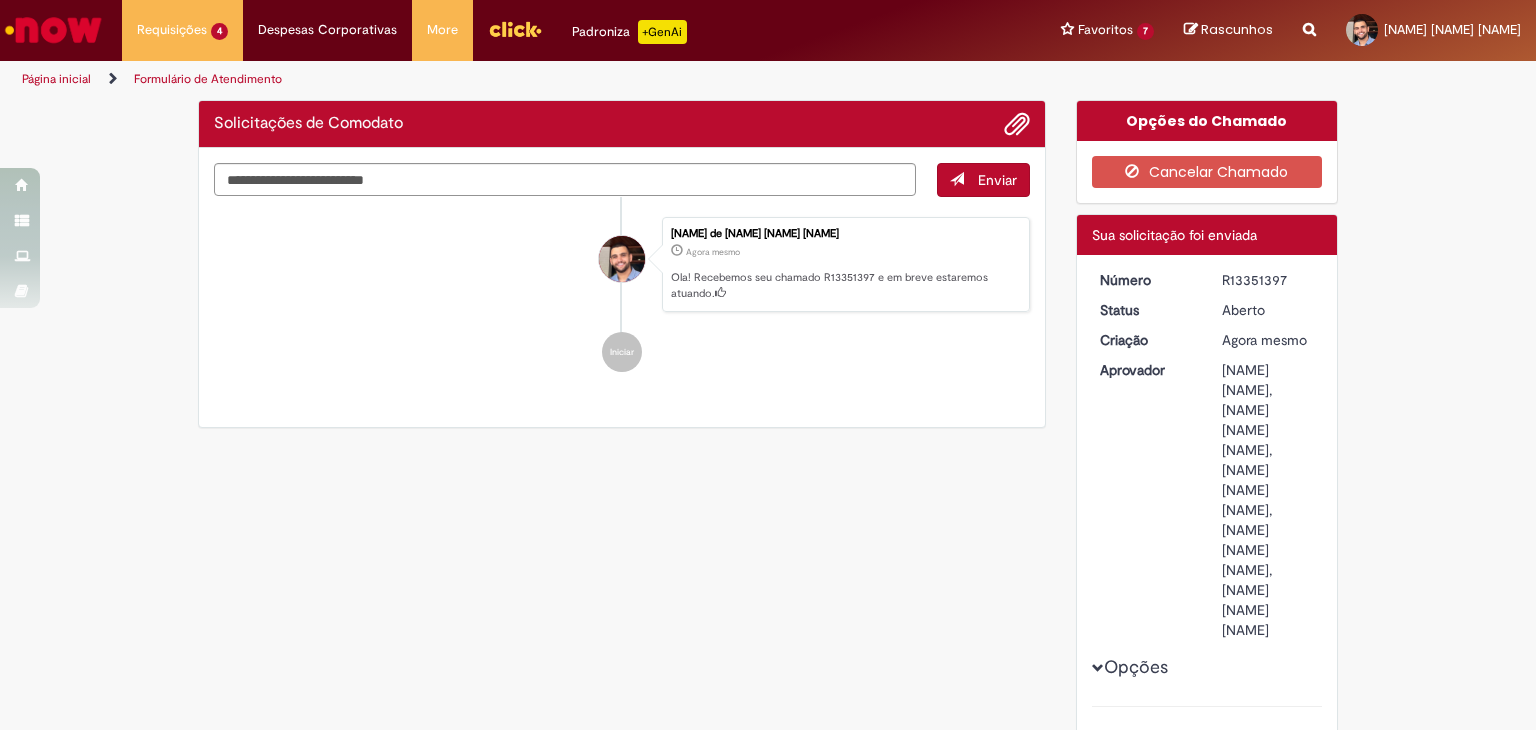 click on "R13351397" at bounding box center [1268, 280] 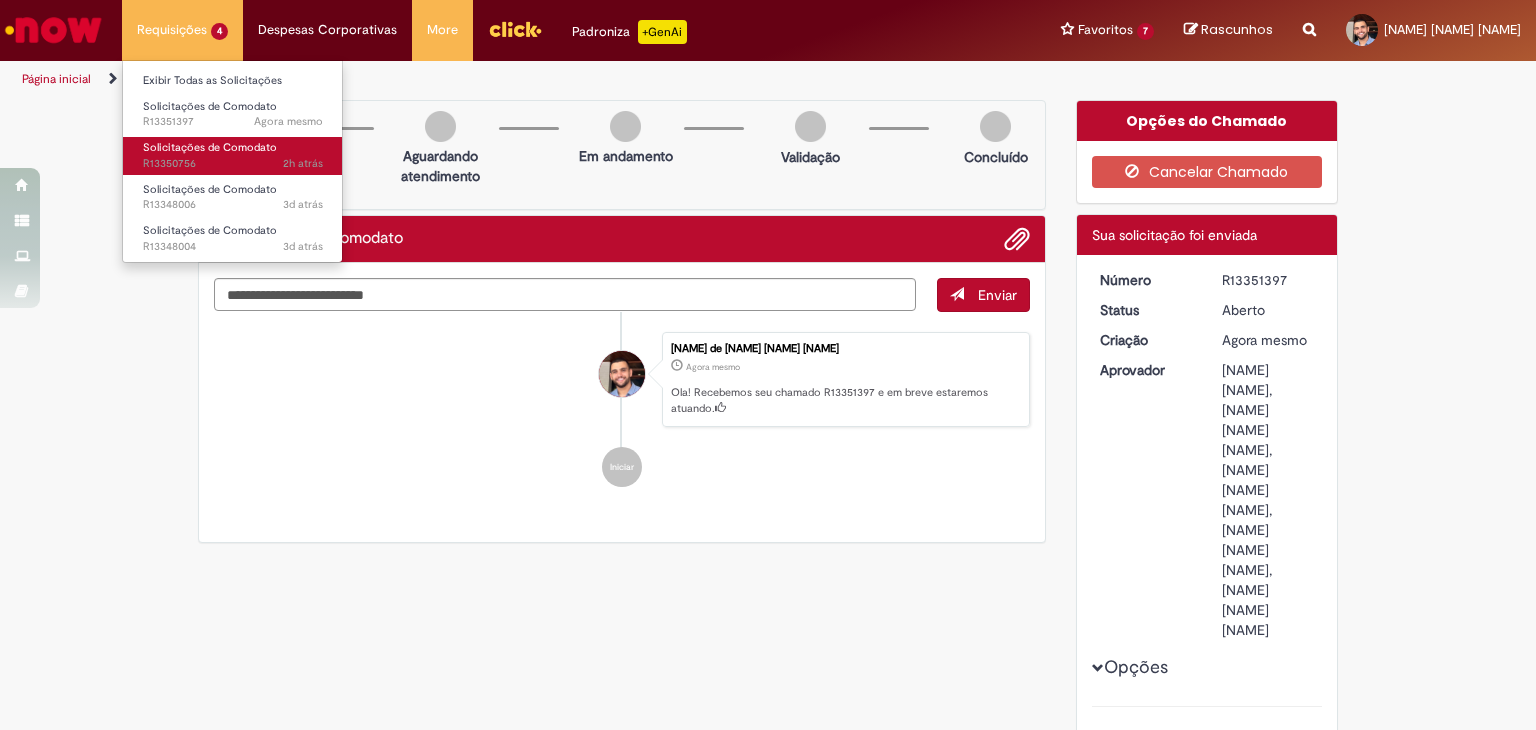click on "Solicitações de Comodato" at bounding box center [210, 147] 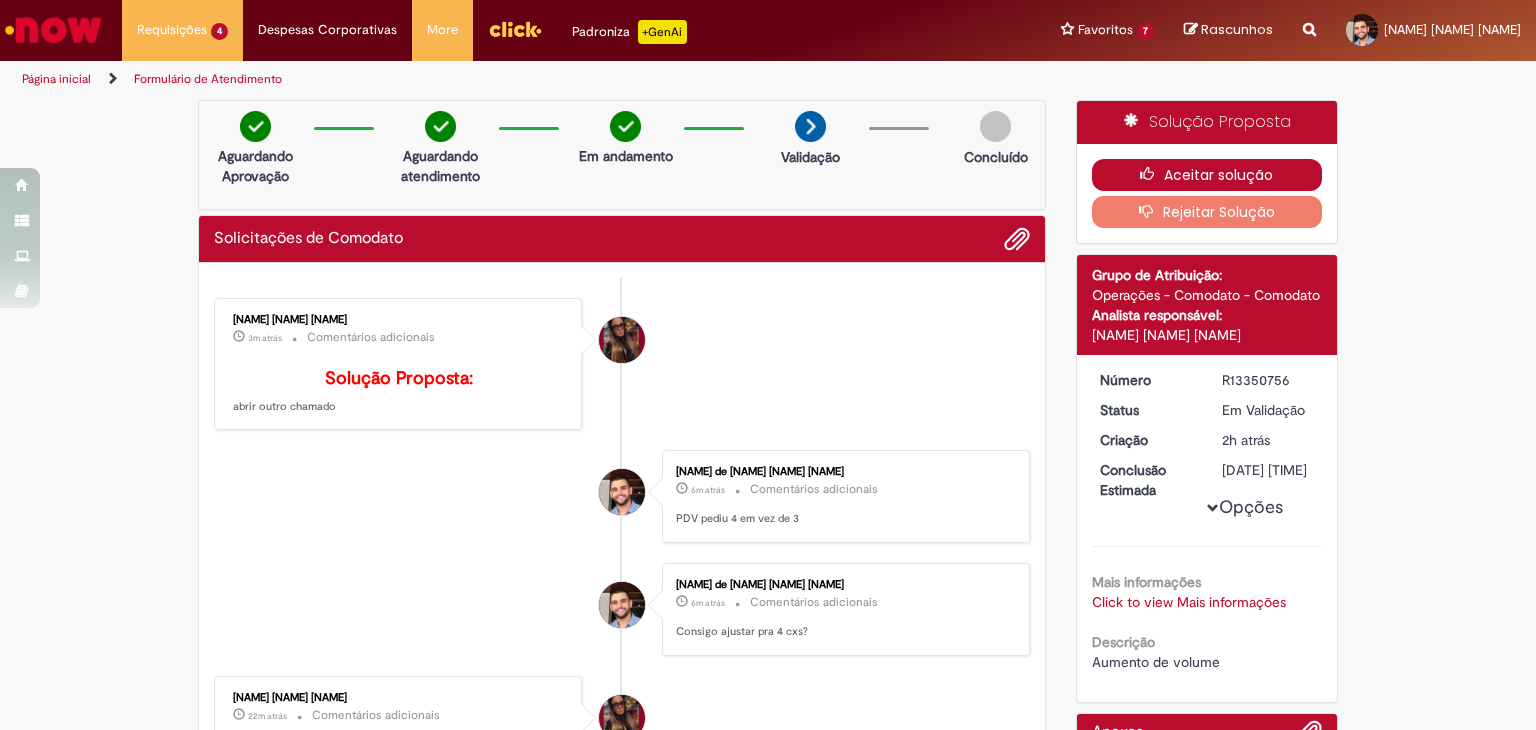 click on "Aceitar solução" at bounding box center [1207, 175] 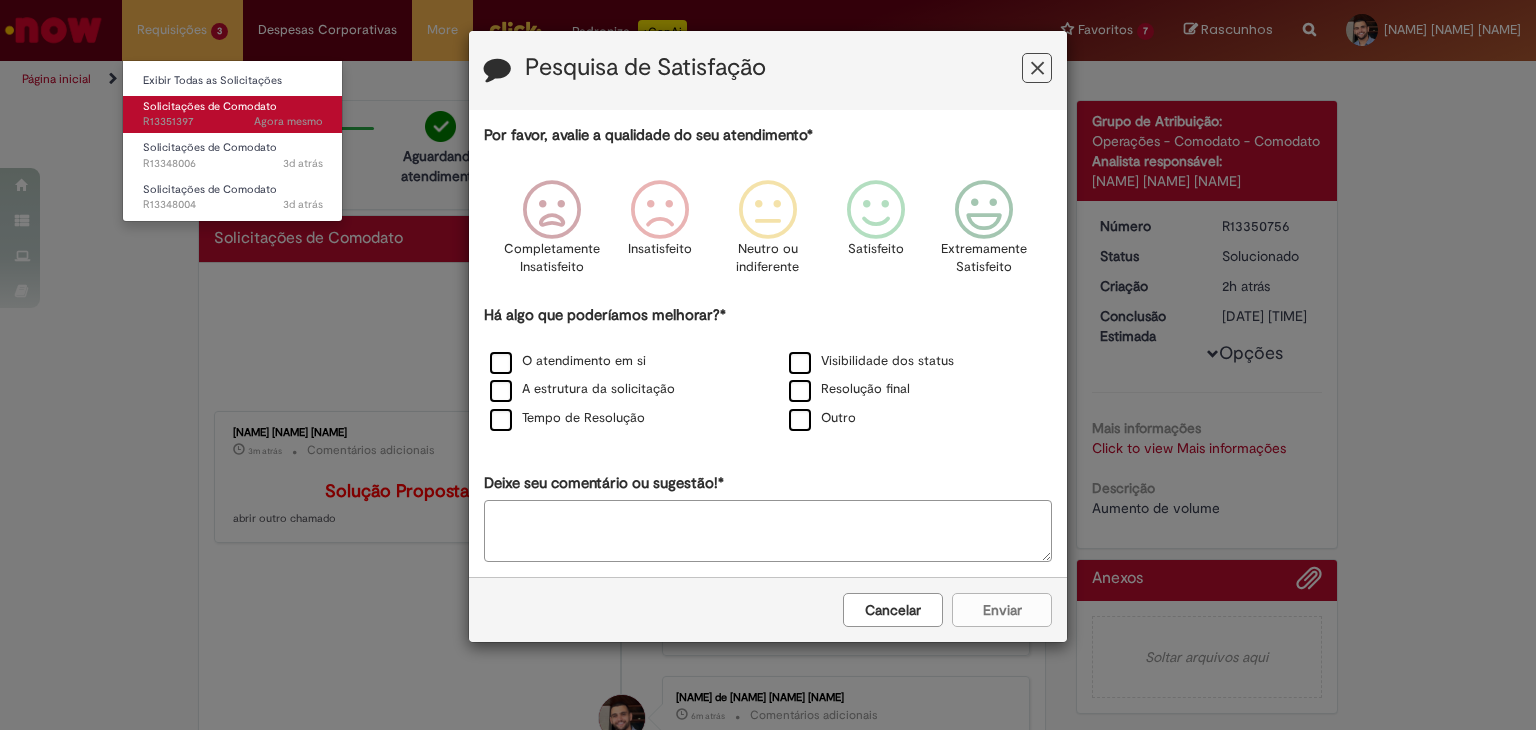 click on "Solicitações de Comodato
Agora mesmo Agora mesmo  R13351397" at bounding box center [233, 114] 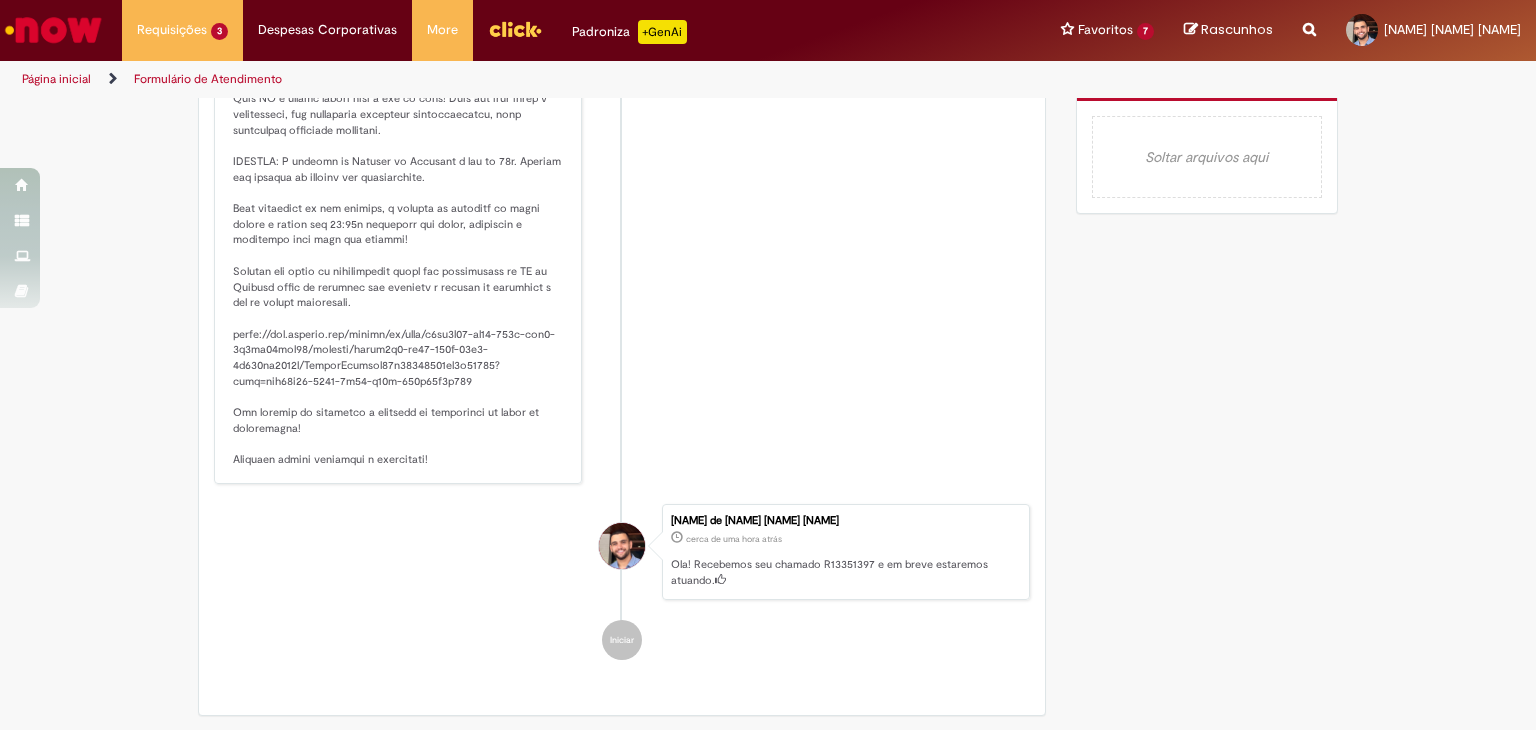 scroll, scrollTop: 0, scrollLeft: 0, axis: both 